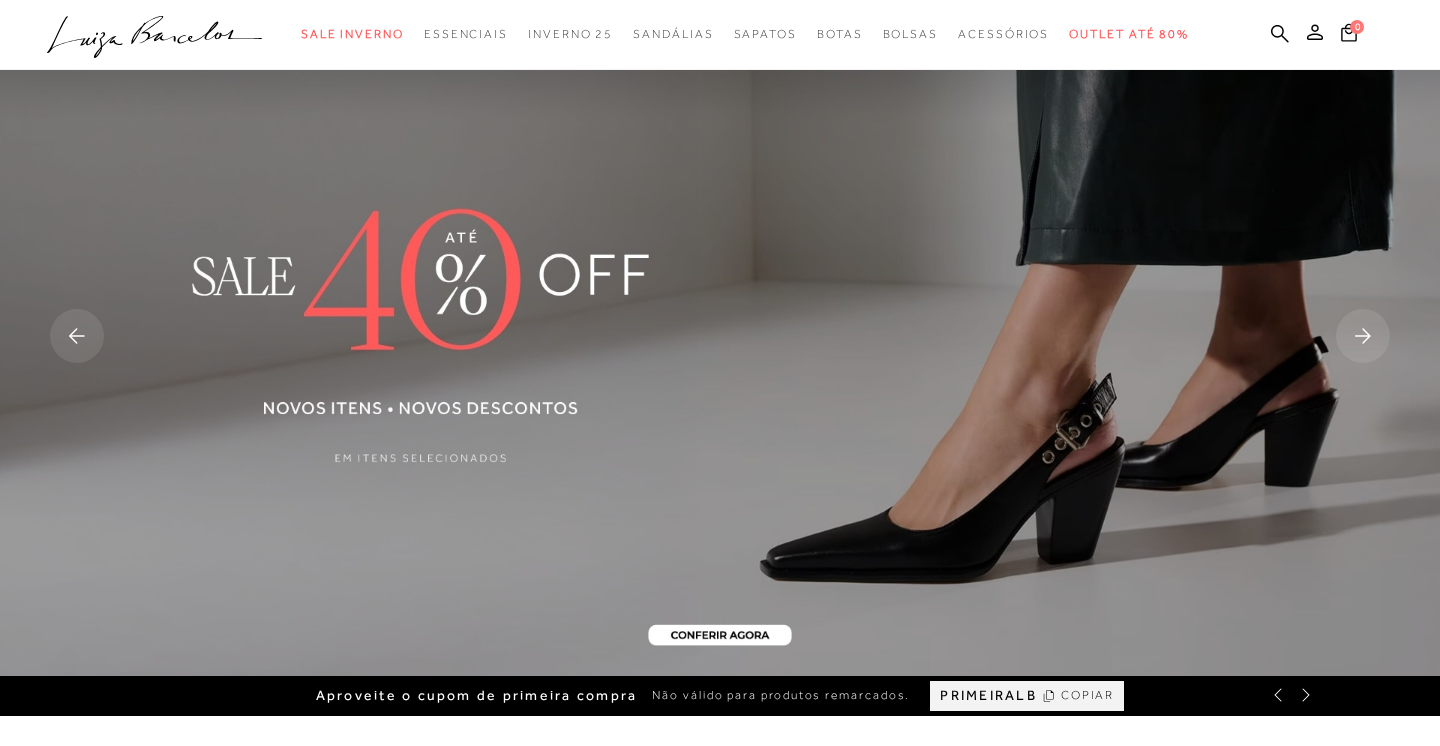 scroll, scrollTop: 0, scrollLeft: 0, axis: both 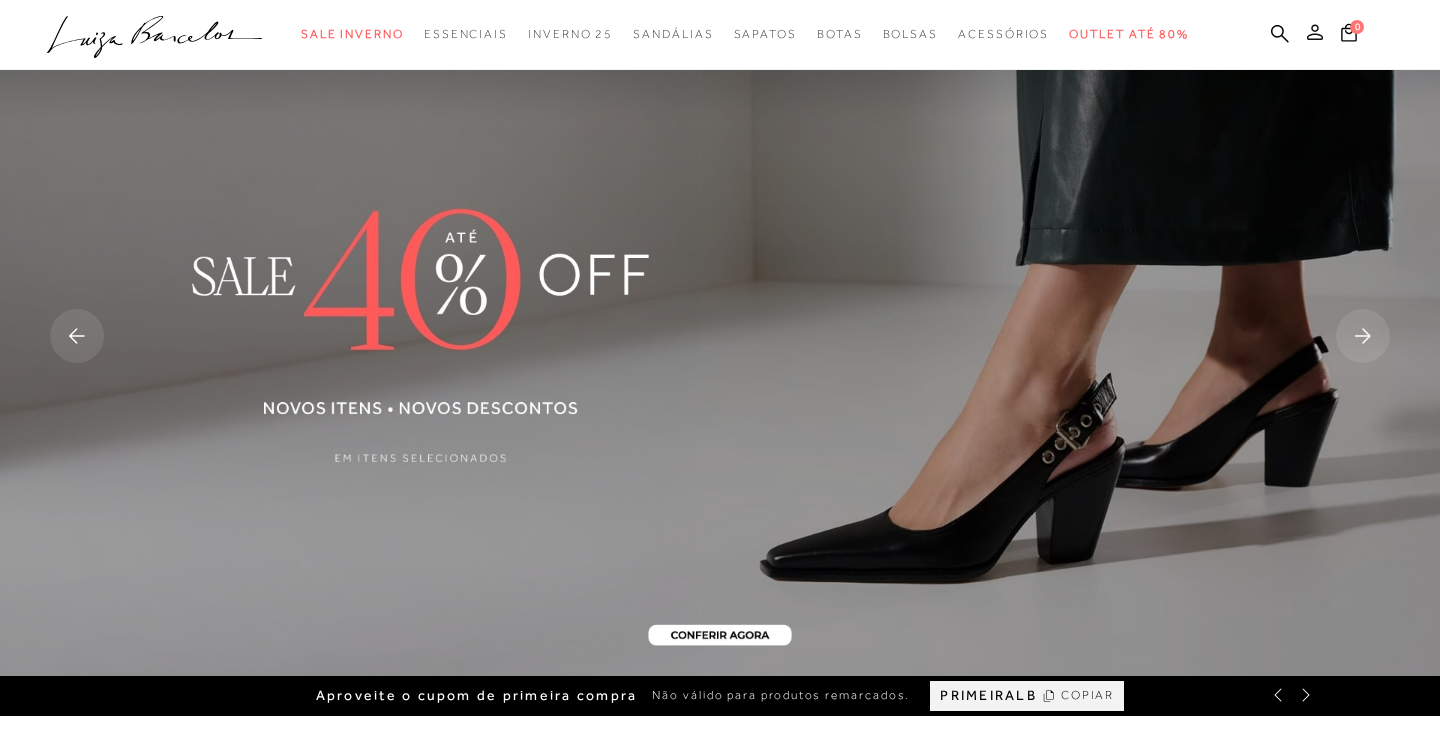 click at bounding box center [1315, 35] 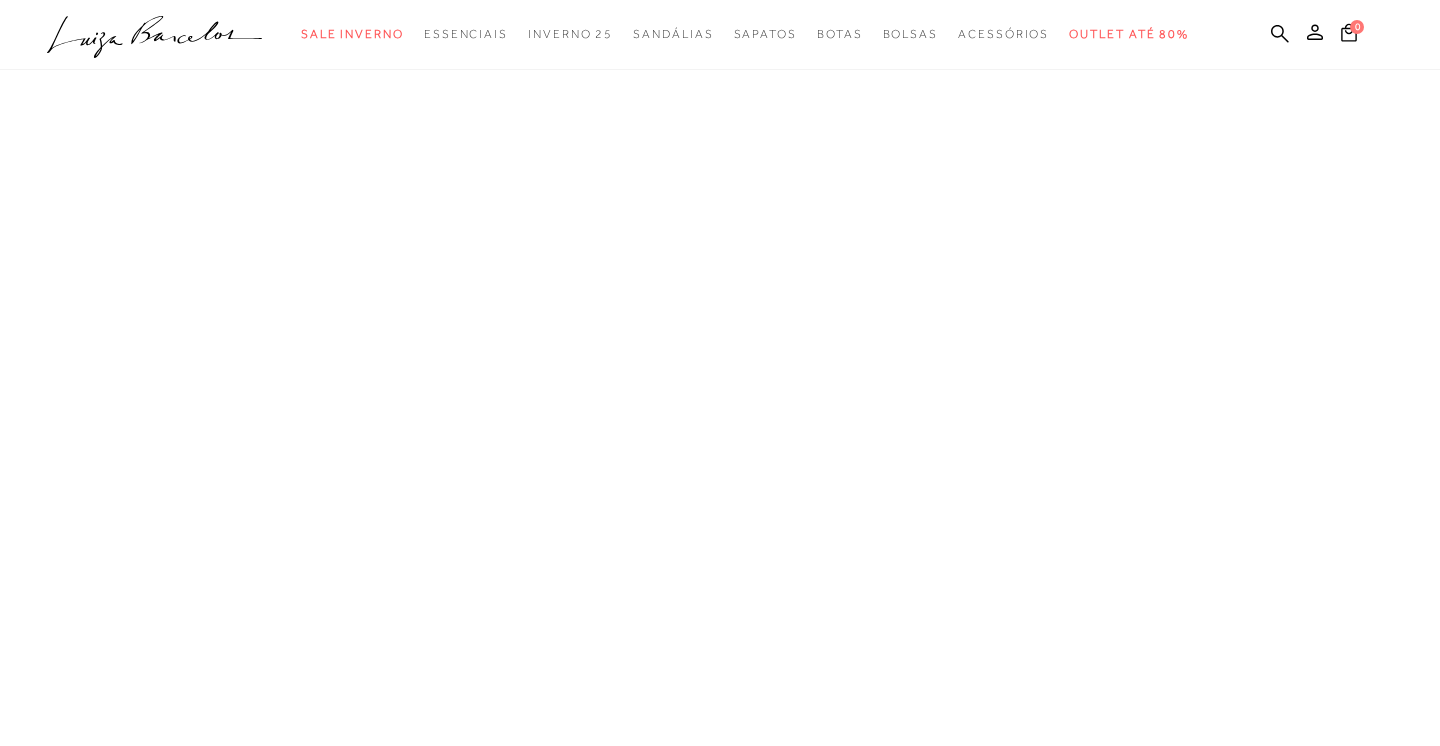 scroll, scrollTop: 0, scrollLeft: 0, axis: both 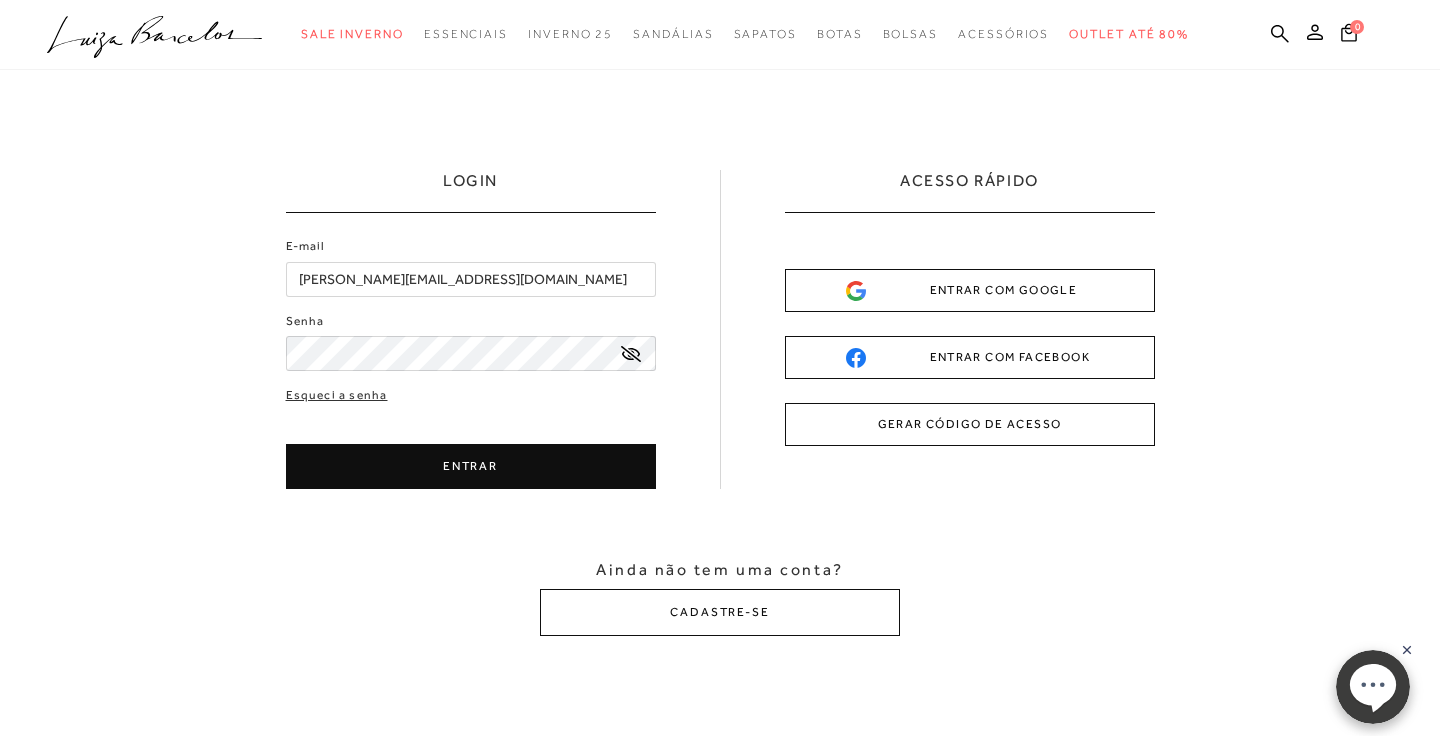 click on "ENTRAR" at bounding box center [471, 466] 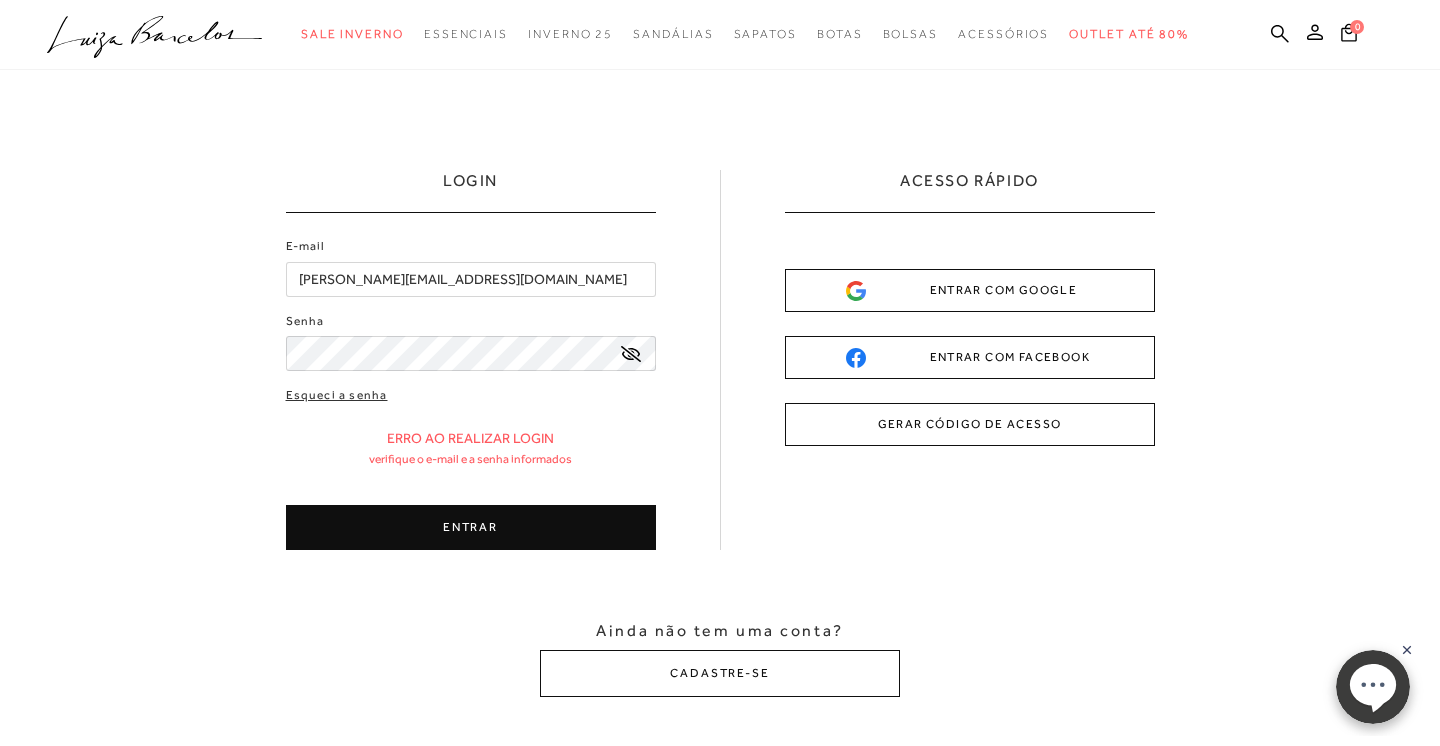 scroll, scrollTop: 0, scrollLeft: 0, axis: both 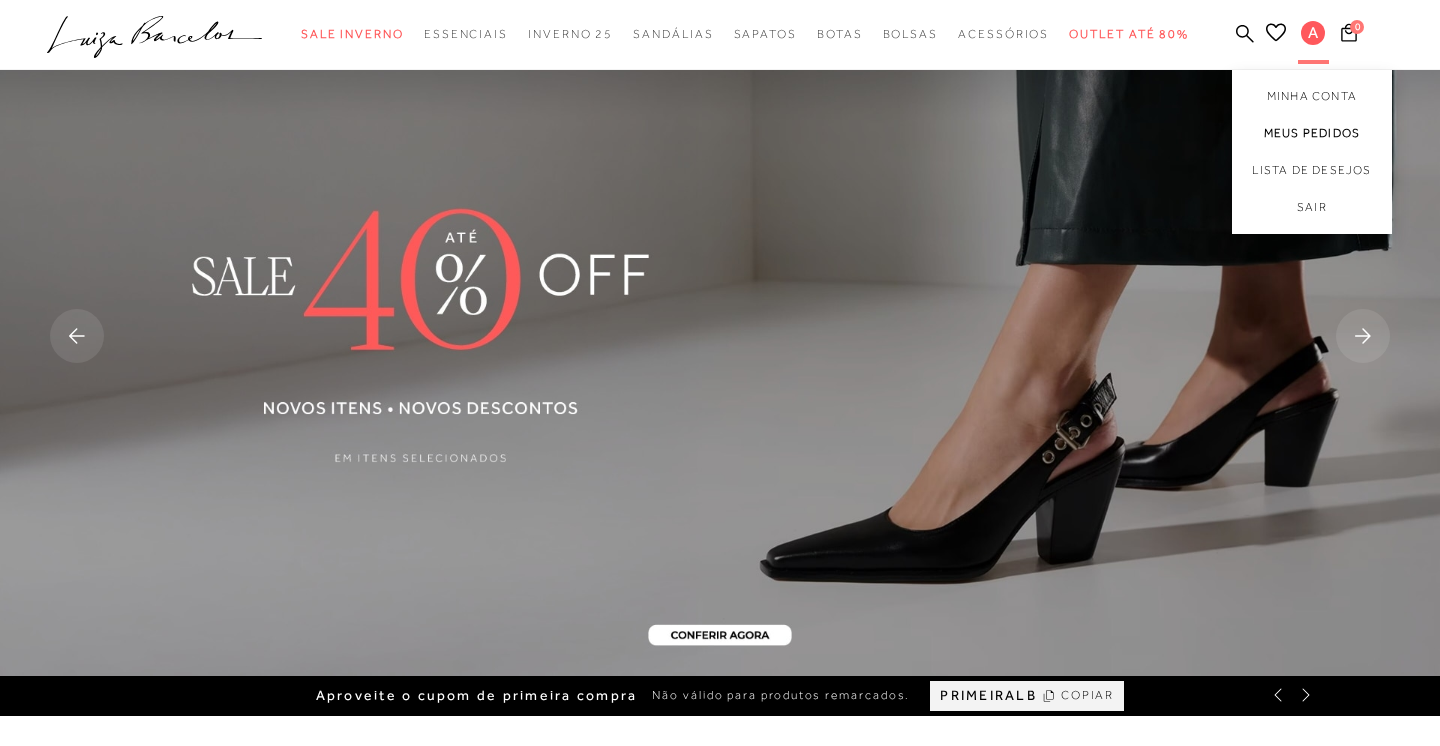 click on "Meus Pedidos" at bounding box center [1312, 133] 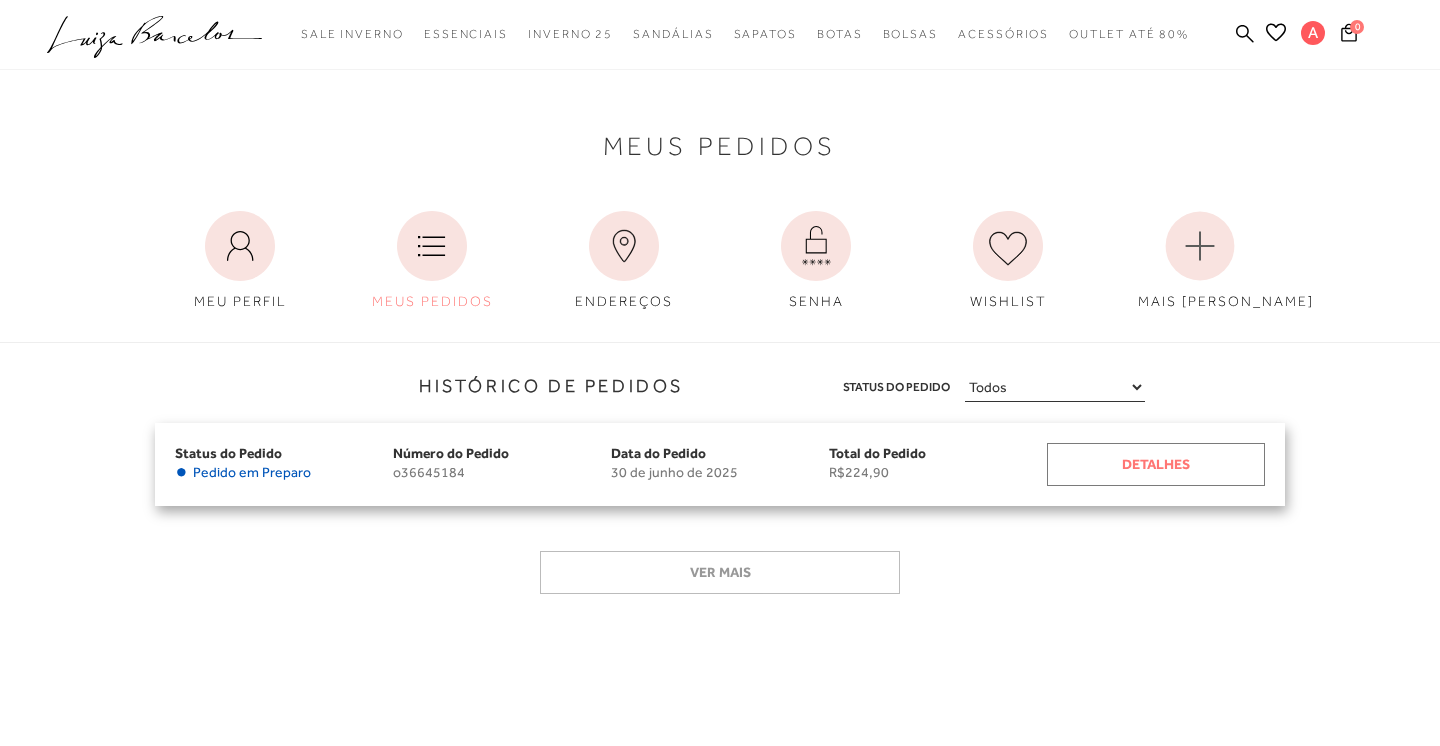 click on "Detalhes" at bounding box center (1156, 464) 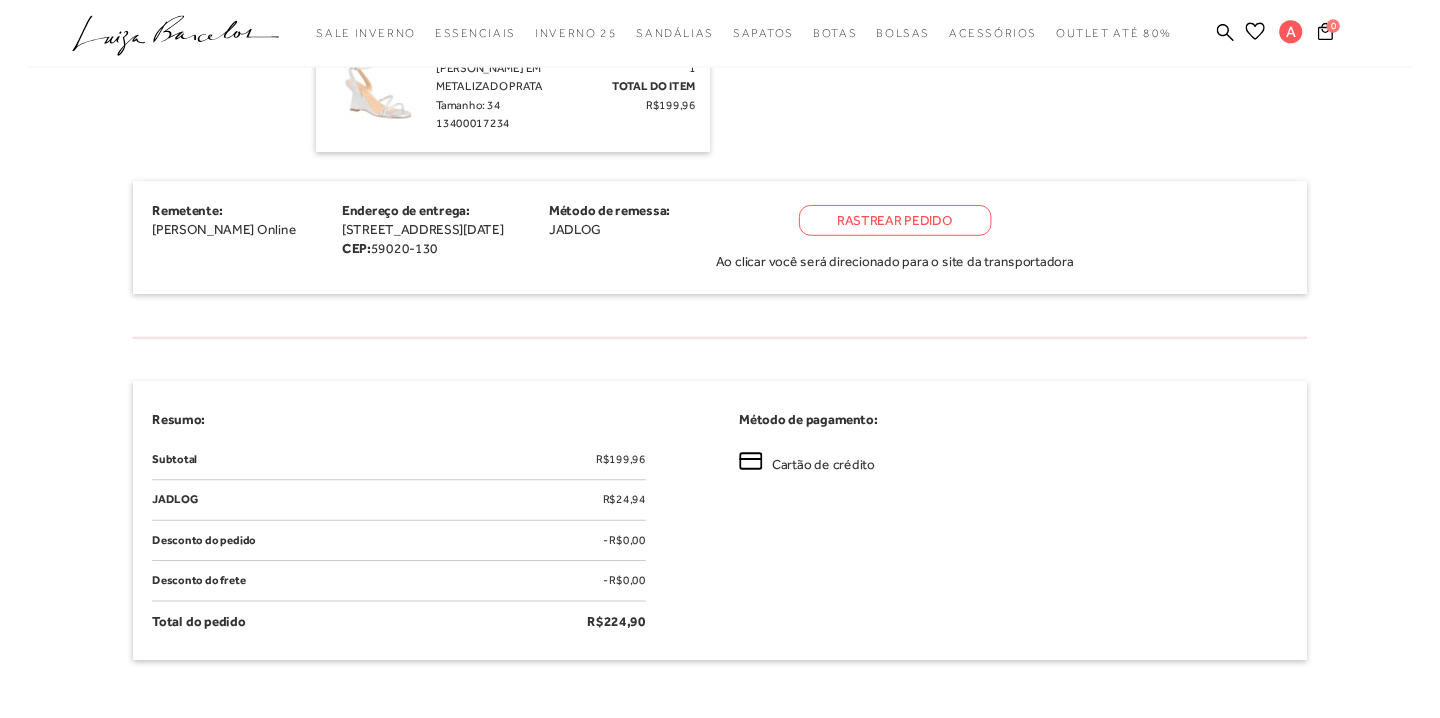 scroll, scrollTop: 350, scrollLeft: 0, axis: vertical 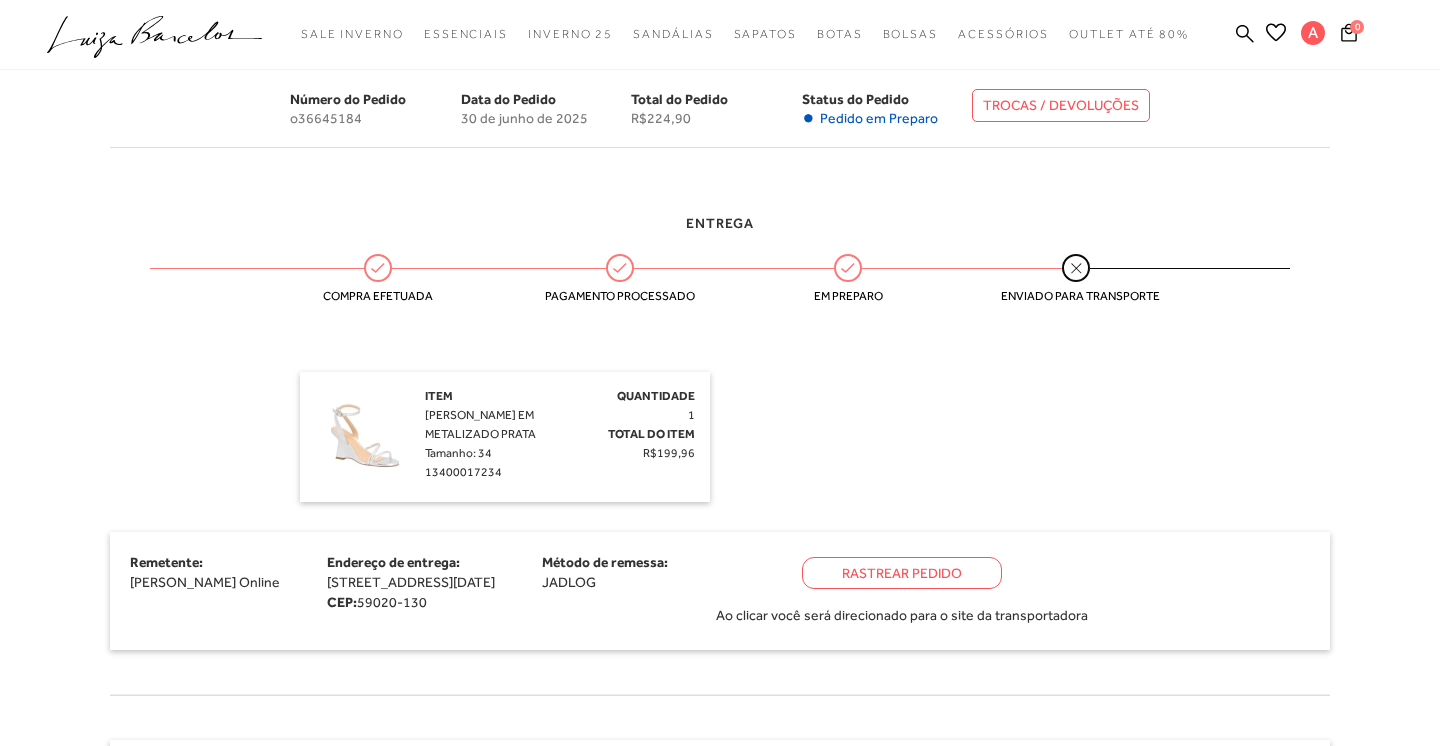 click on "Rastrear Pedido" at bounding box center [902, 573] 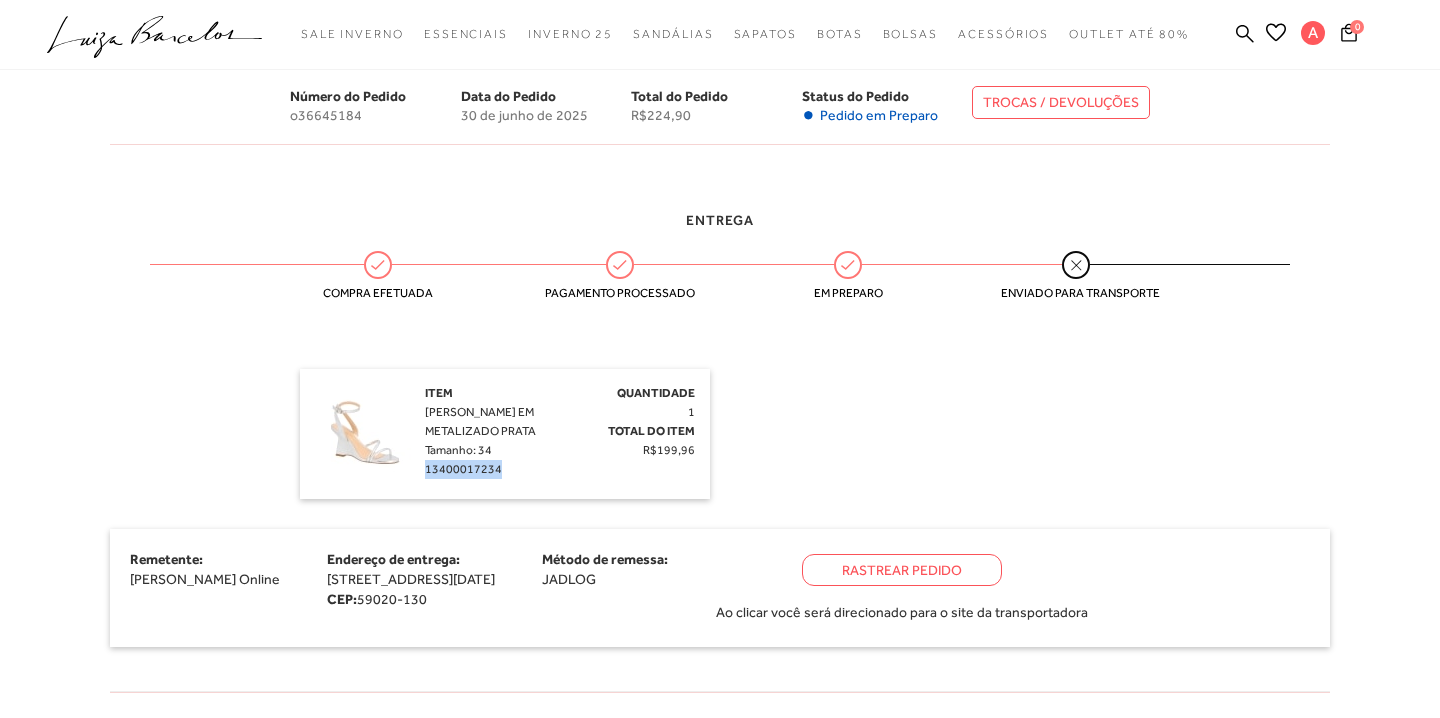 drag, startPoint x: 502, startPoint y: 470, endPoint x: 425, endPoint y: 473, distance: 77.05842 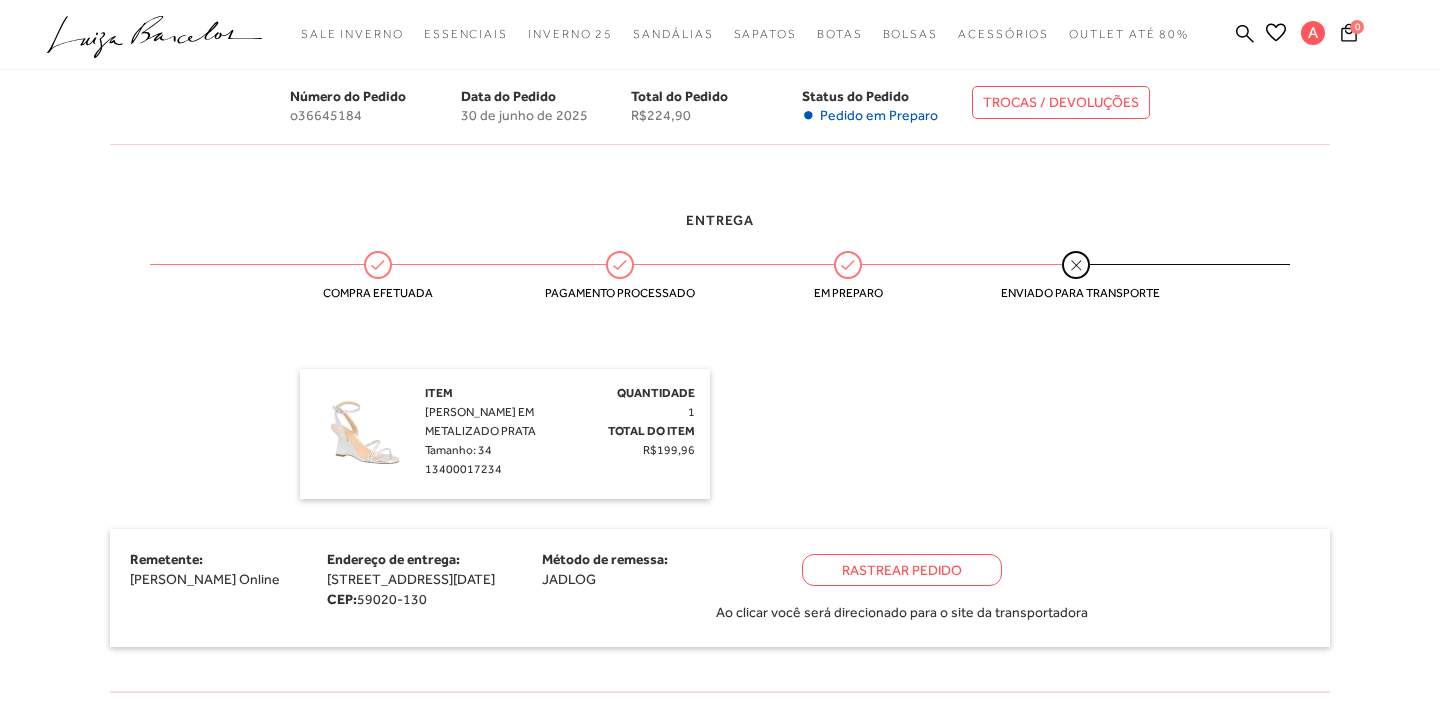 click on "Item
[PERSON_NAME] EM METALIZADO PRATA
Tamanho: 34
13400017234
Quantidade
1
Total do Item
R$199,96
Quantidade
1
Total do Item
R$199,96" at bounding box center [720, 434] 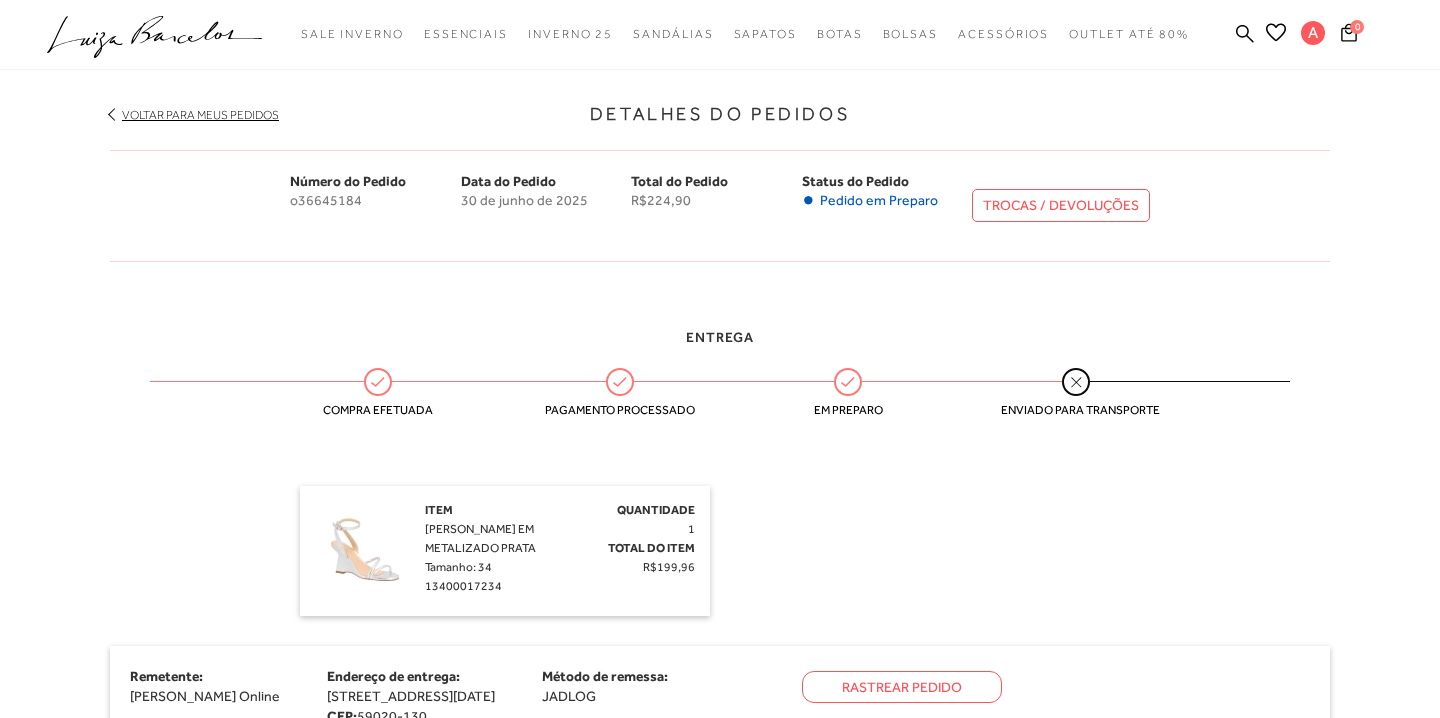 scroll, scrollTop: 601, scrollLeft: 0, axis: vertical 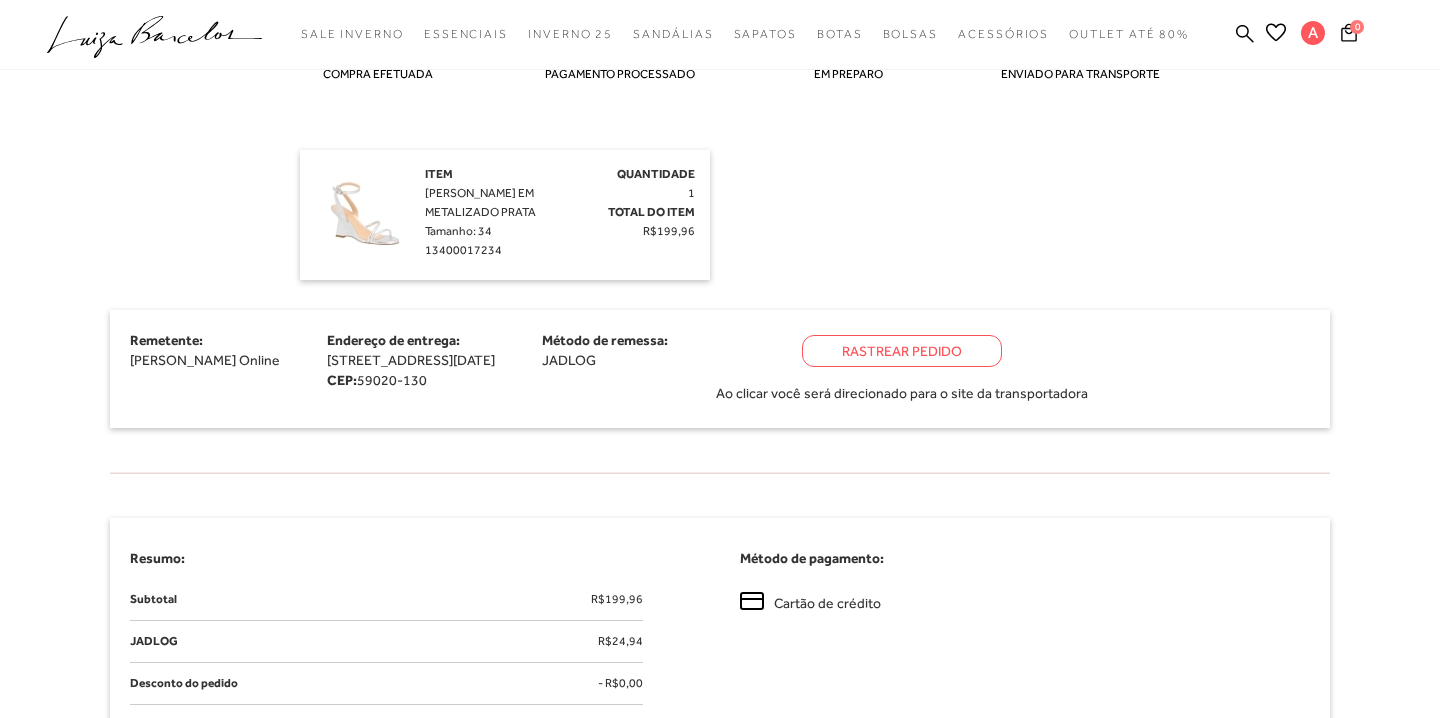 click on "Rastrear Pedido" at bounding box center (902, 351) 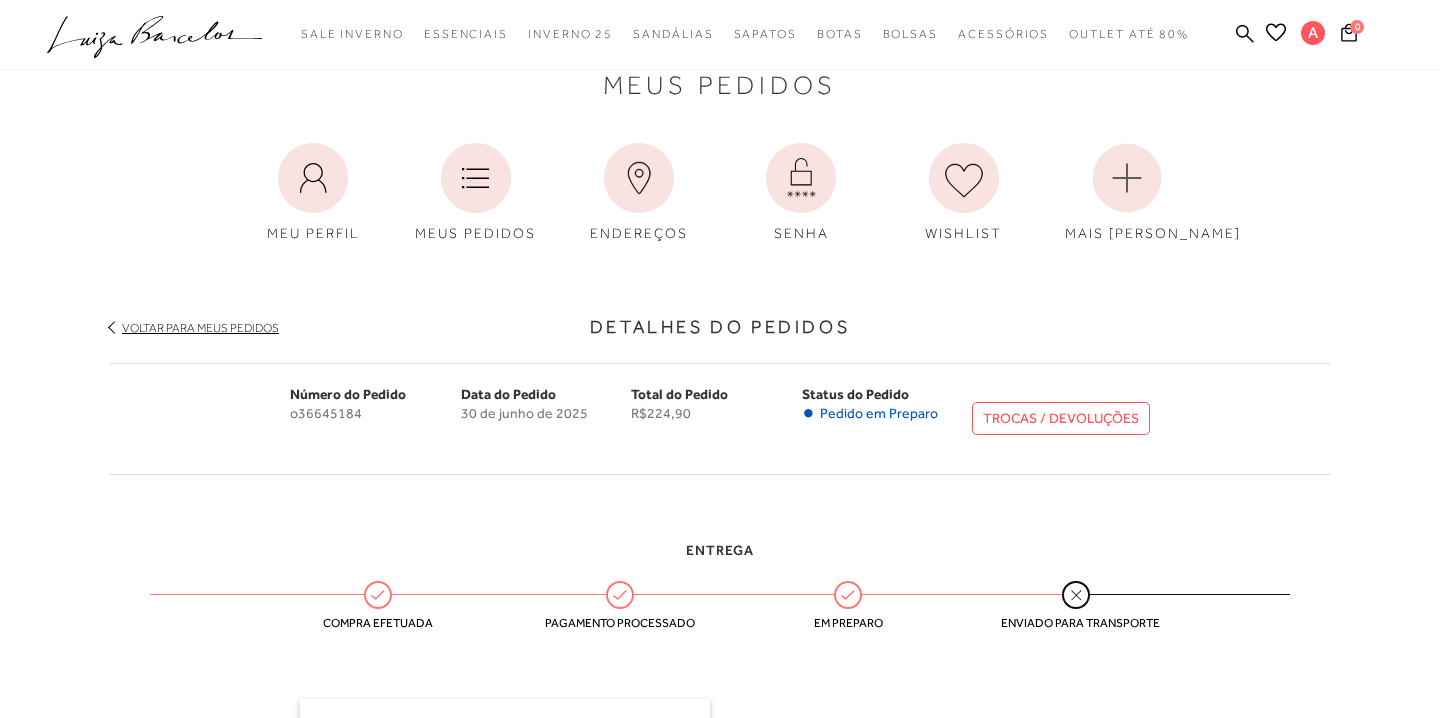 scroll, scrollTop: 258, scrollLeft: 0, axis: vertical 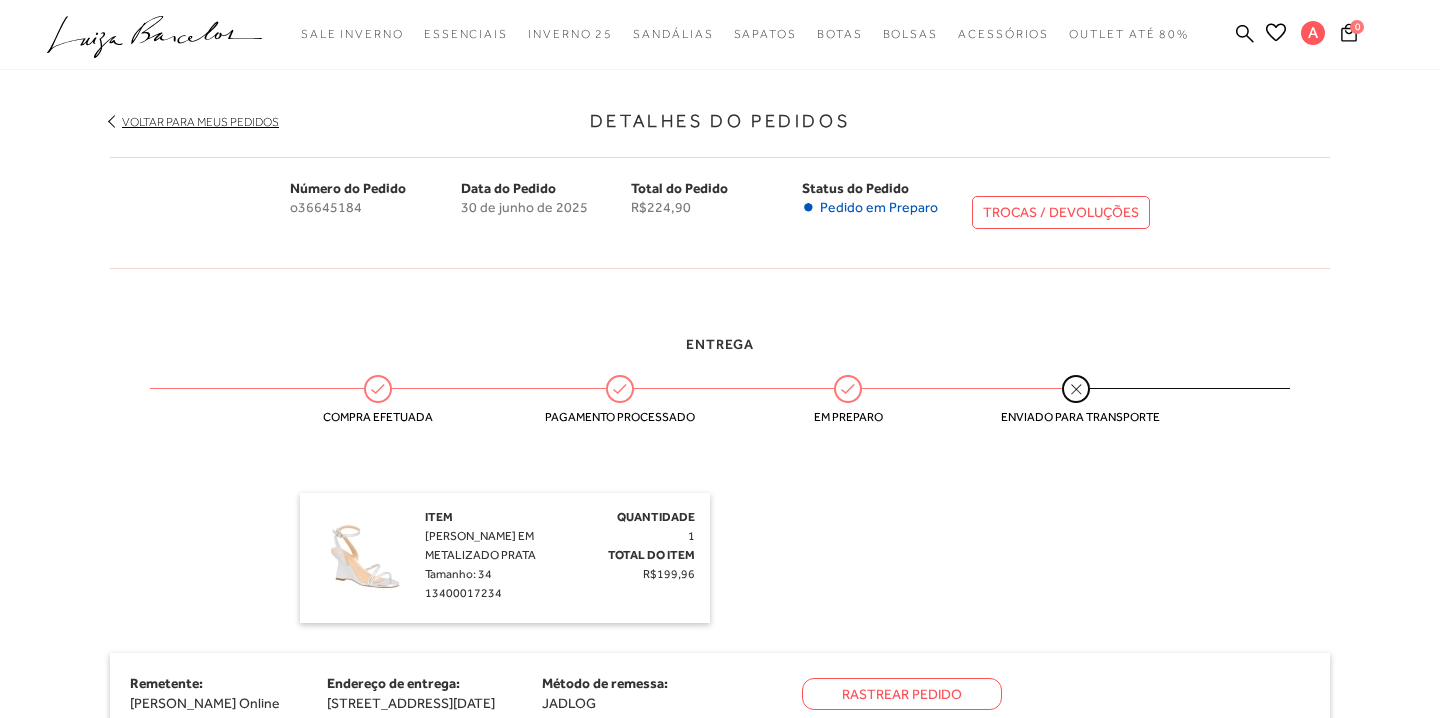 click on "Enviado para transporte" at bounding box center [1076, 417] 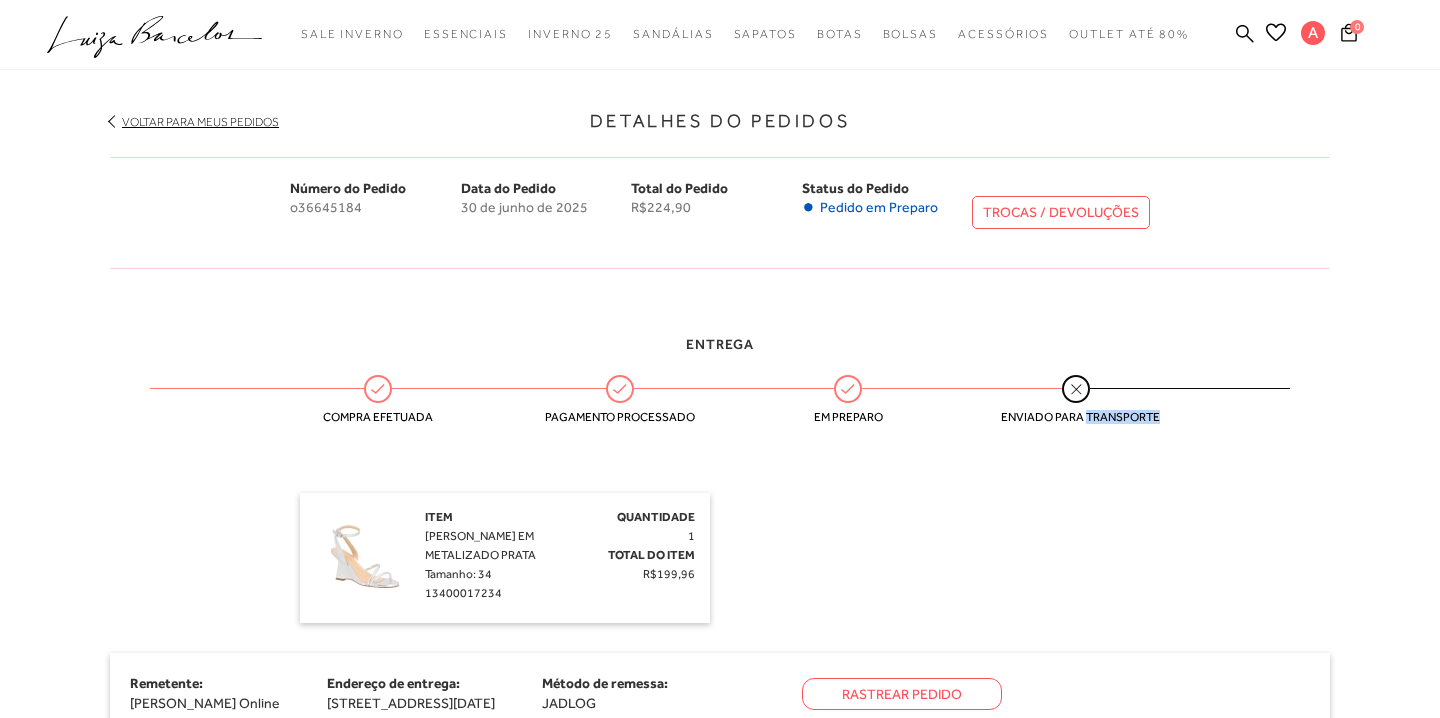 click on "Entrega
Compra efetuada
Pagamento processado
Em preparo
Enviado para transporte" at bounding box center (720, 383) 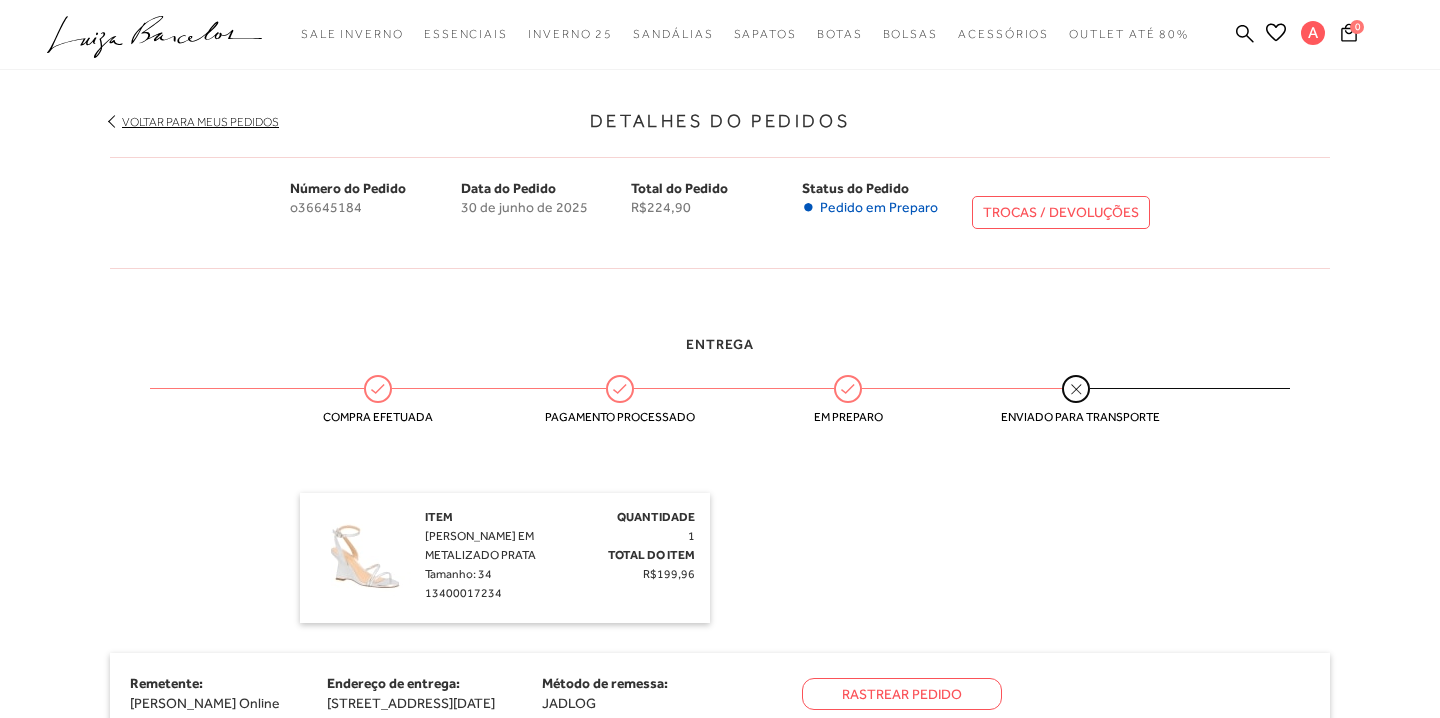 click on "Enviado para transporte" at bounding box center (1076, 417) 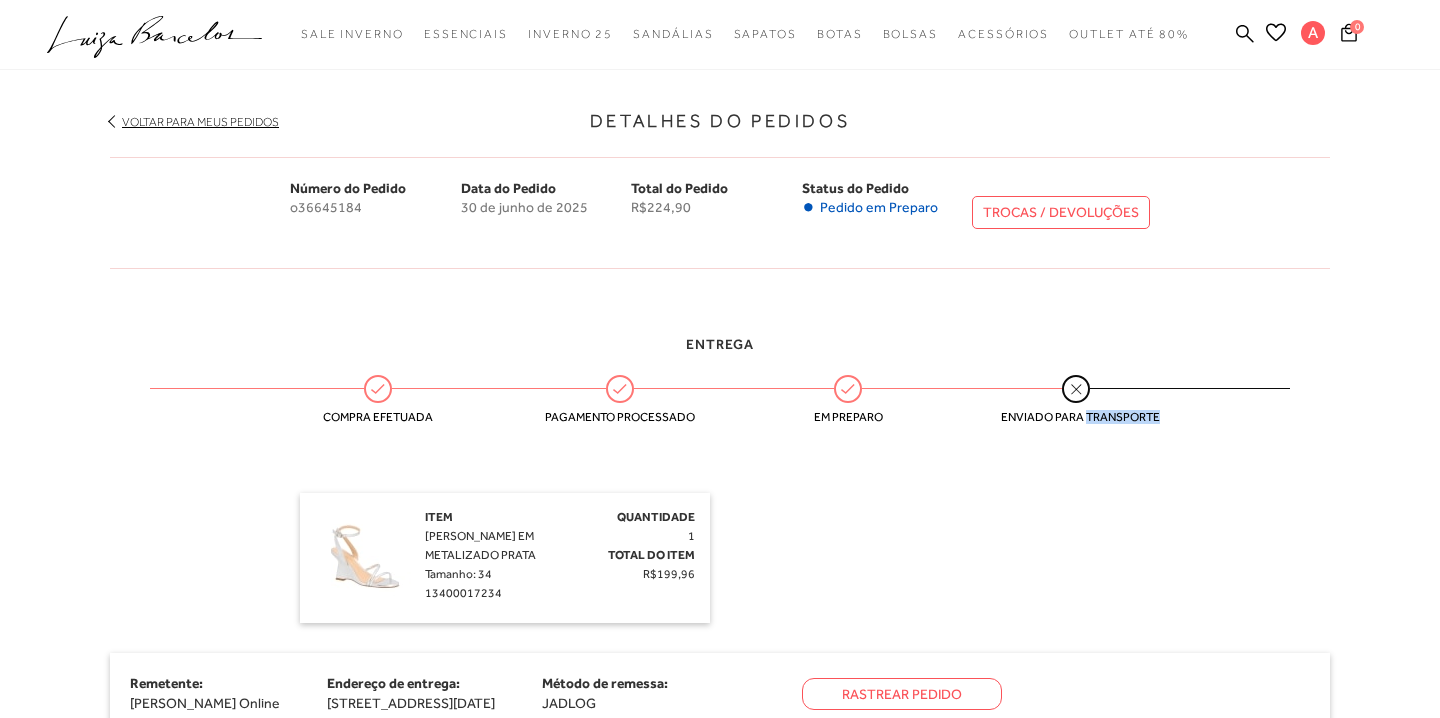 click on "Enviado para transporte" at bounding box center [1076, 417] 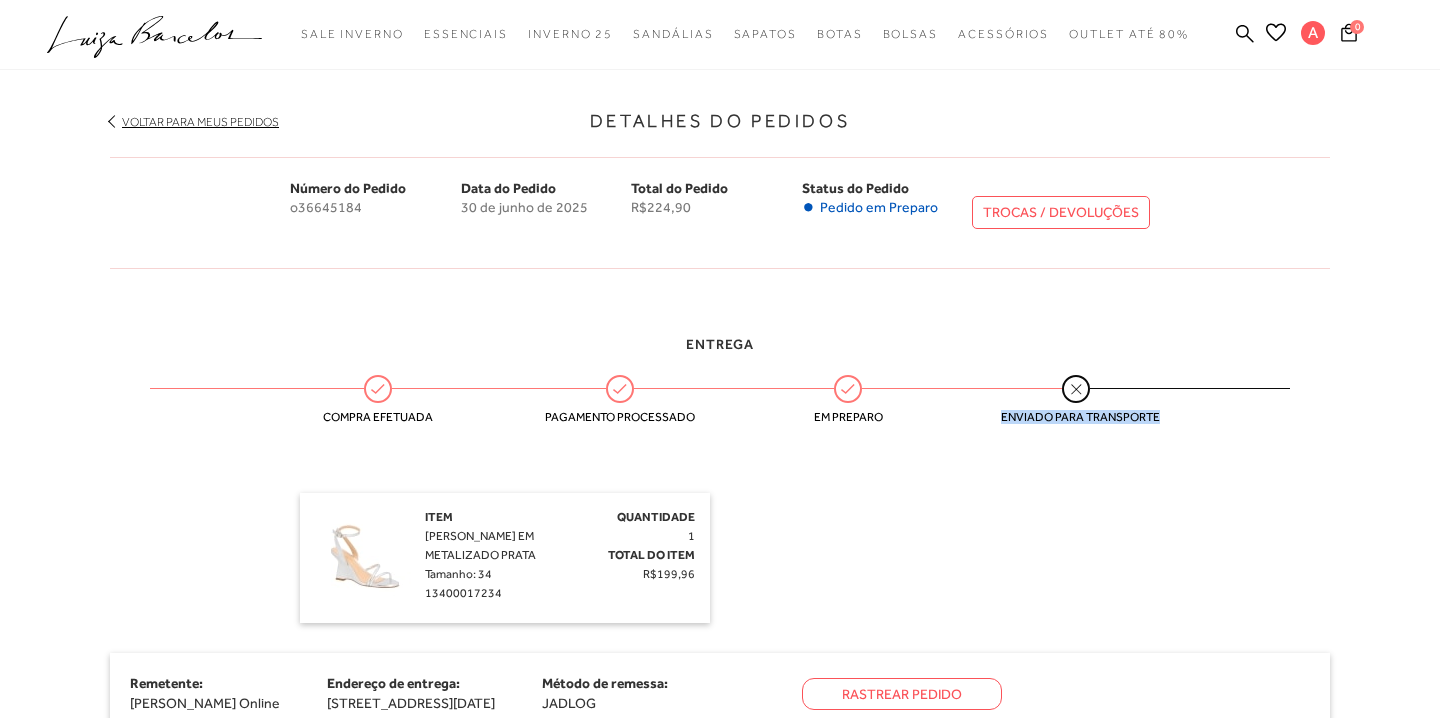 click on "Enviado para transporte" at bounding box center [1076, 417] 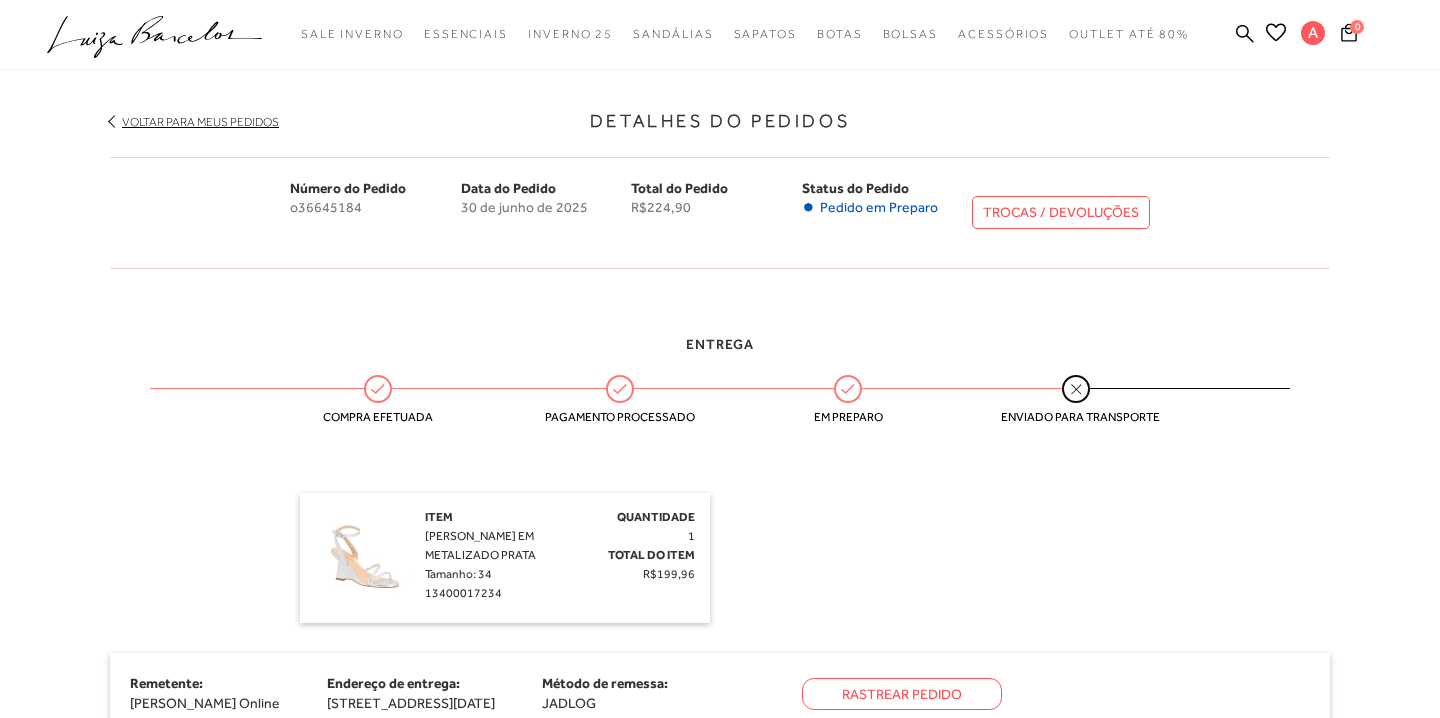 click on "Entrega
Compra efetuada
Pagamento processado
Em preparo
Enviado para transporte
Item
SANDÁLIA ANABELA EM METALIZADO PRATA
Tamanho: 34
13400017234
Quantidade 1" at bounding box center [720, 560] 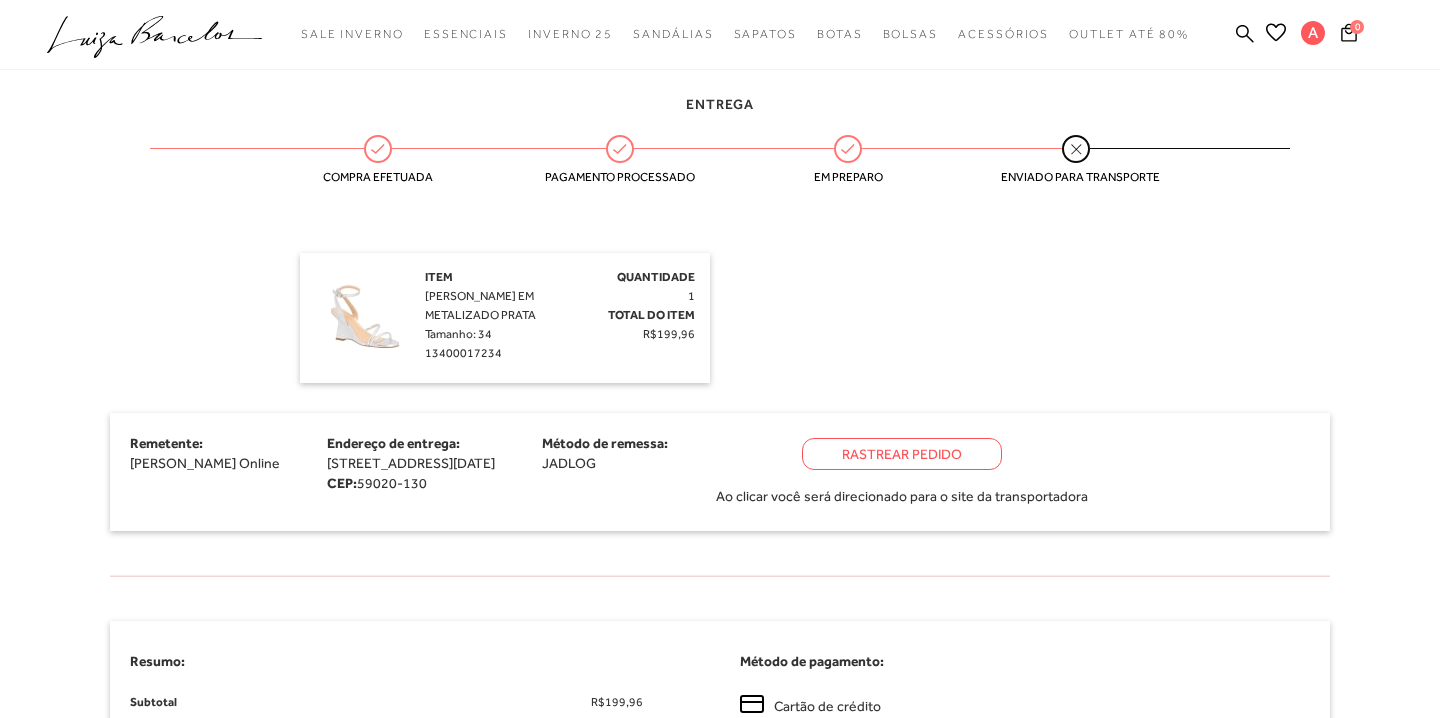 scroll, scrollTop: 395, scrollLeft: 0, axis: vertical 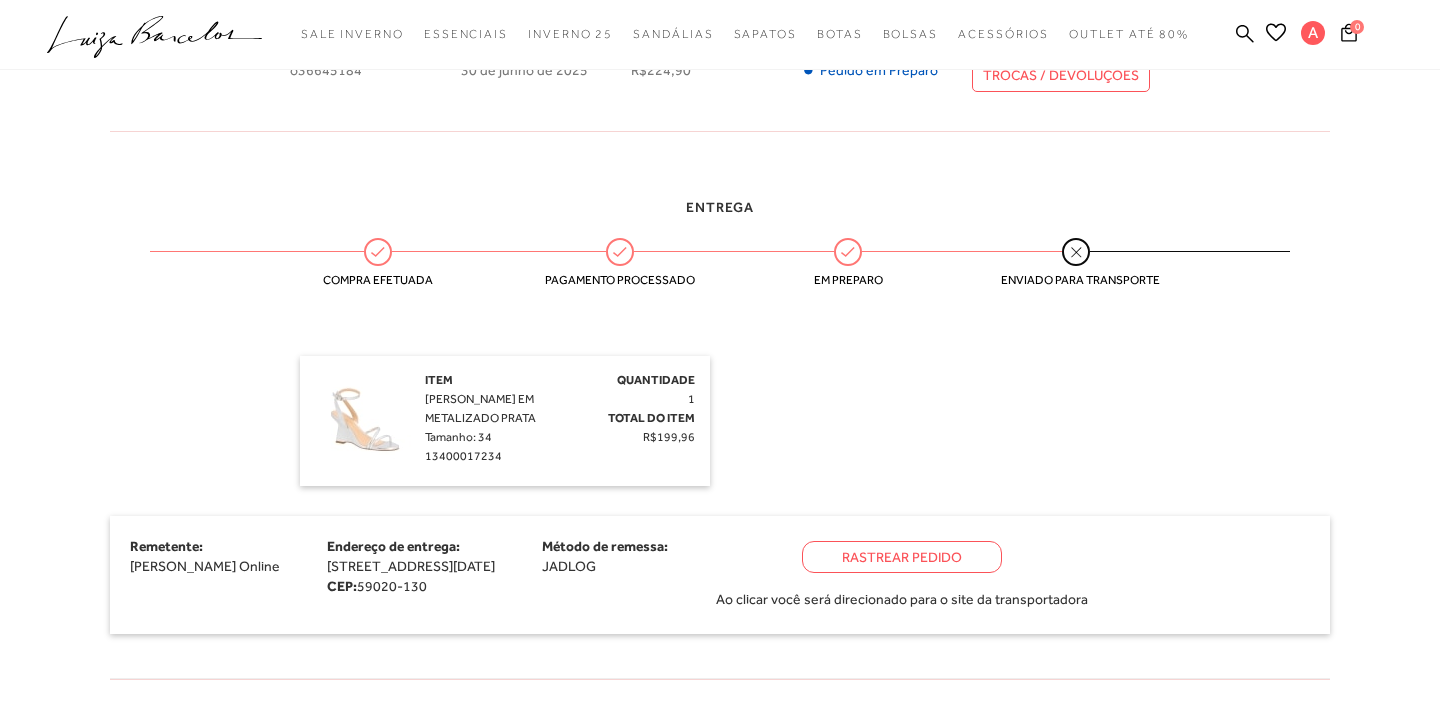 click on "Quantidade
1
Total do Item
R$199,96" at bounding box center (631, 409) 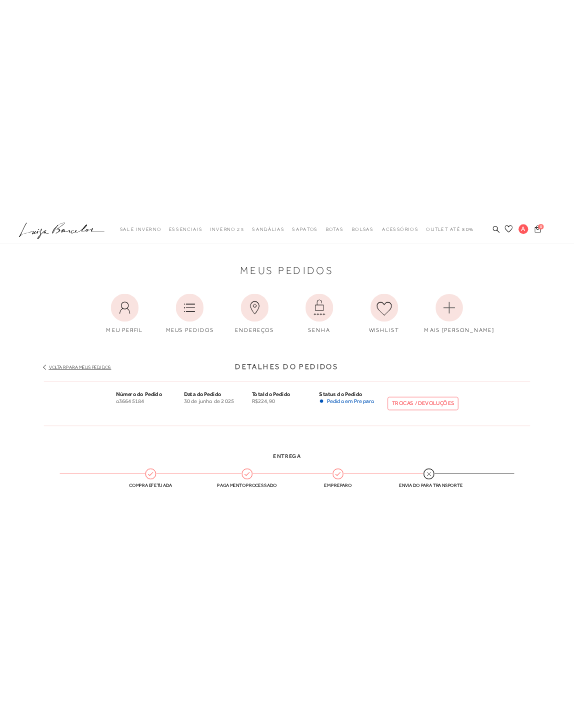 scroll, scrollTop: 0, scrollLeft: 0, axis: both 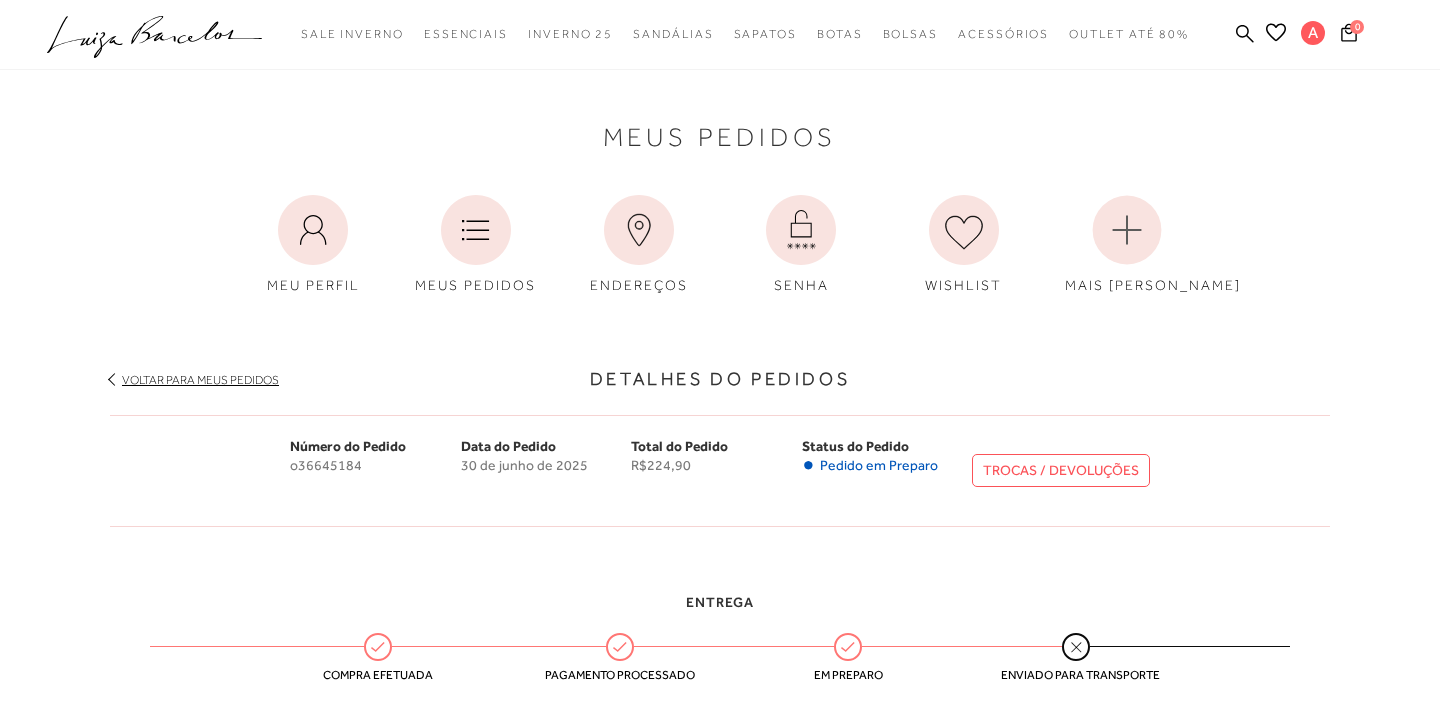 click on "30 de junho de 2025" at bounding box center (546, 465) 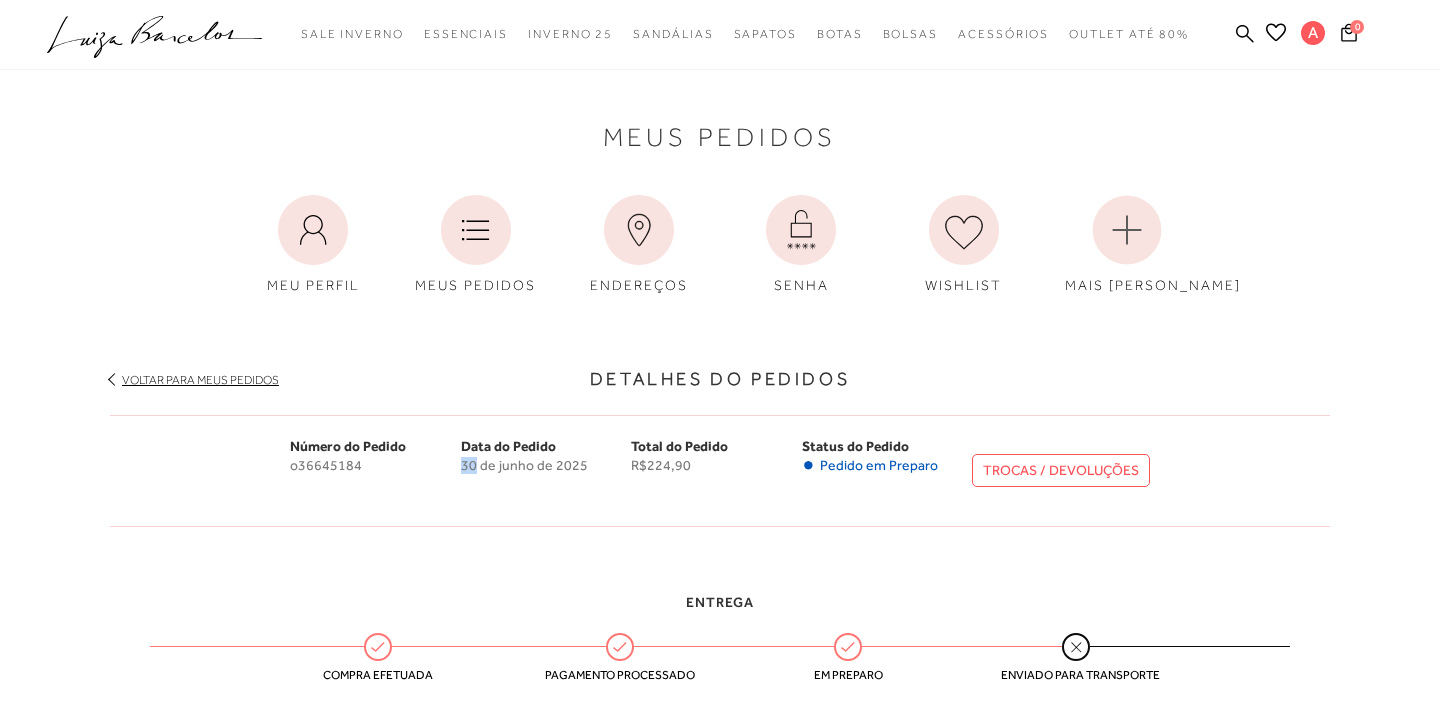 click on "30 de junho de 2025" at bounding box center [546, 465] 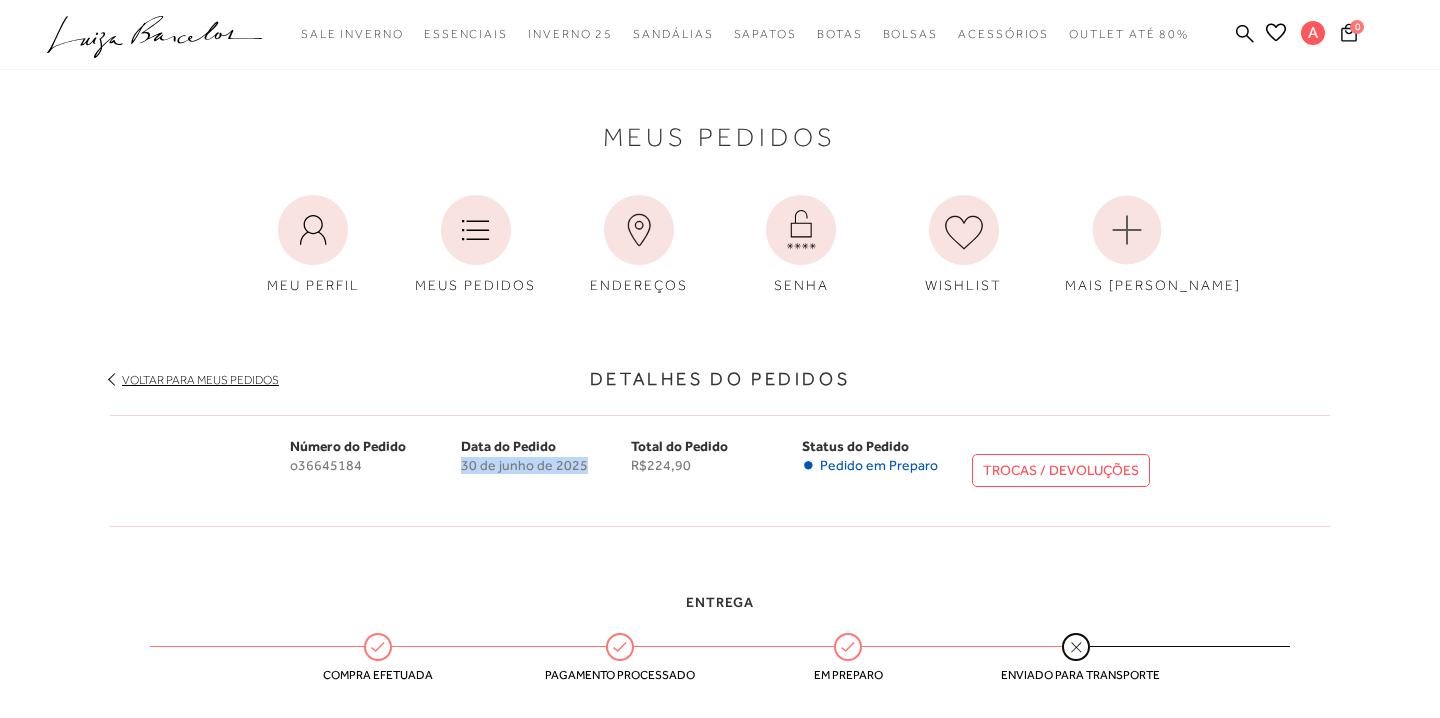 click on "30 de junho de 2025" at bounding box center (546, 465) 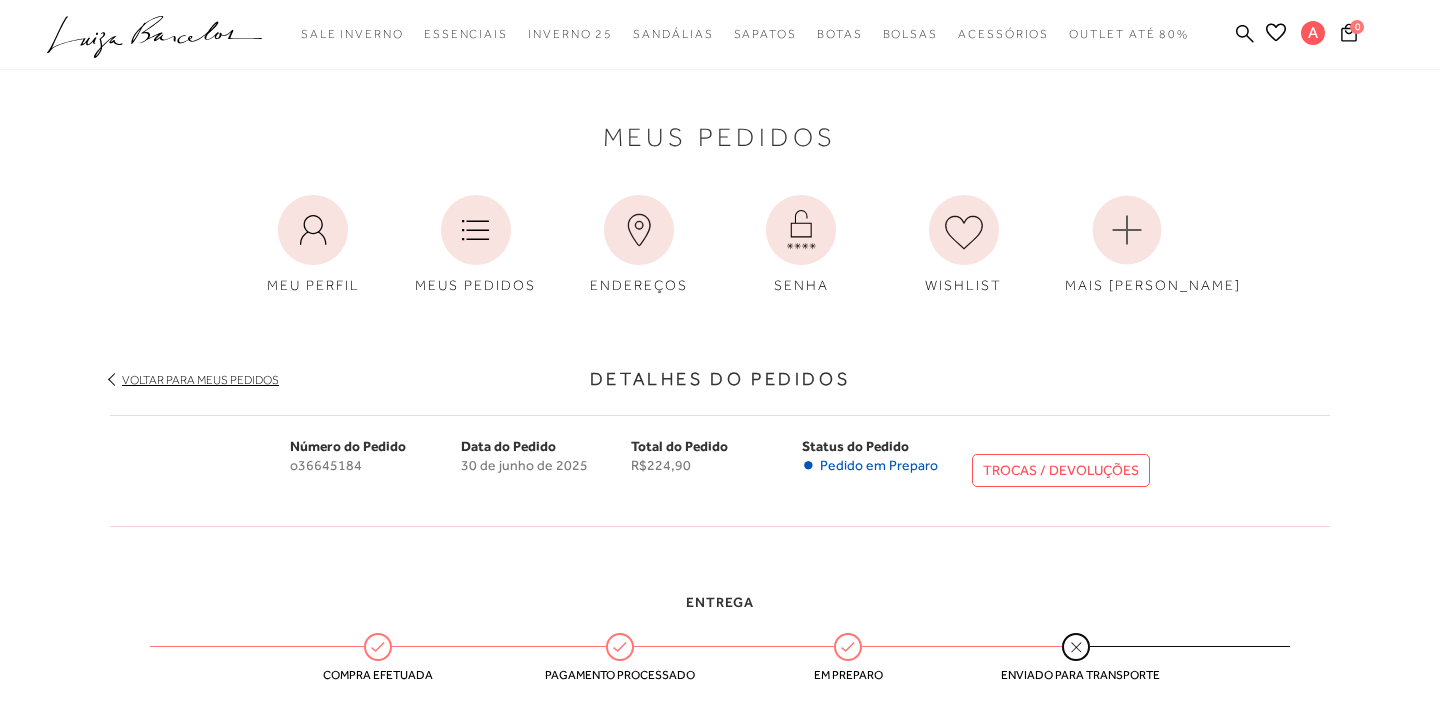 click on "Detalhes do Pedidos
Voltar para meus pedidos
Número do Pedido
o36645184
Data do Pedido
[DATE]
Total do Pedido
R$224,90
Status do [GEOGRAPHIC_DATA]
•
Pedido em [GEOGRAPHIC_DATA]
TROCAS / DEVOLUÇÕES
Número do Pedido
o36645184
Data do Pedido
[DATE]
Status do [GEOGRAPHIC_DATA]
•
Pedido em [GEOGRAPHIC_DATA]
Total do Pedido
R$224,90" at bounding box center [720, 857] 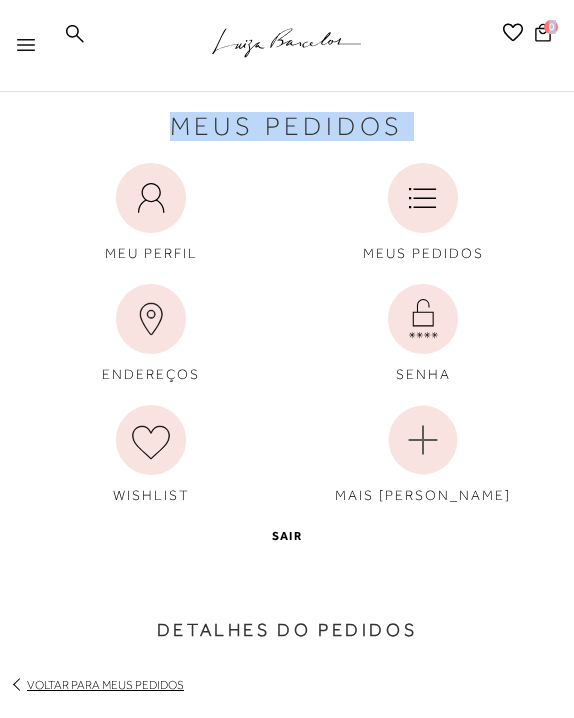 drag, startPoint x: 565, startPoint y: 172, endPoint x: 1068, endPoint y: 207, distance: 504.21622 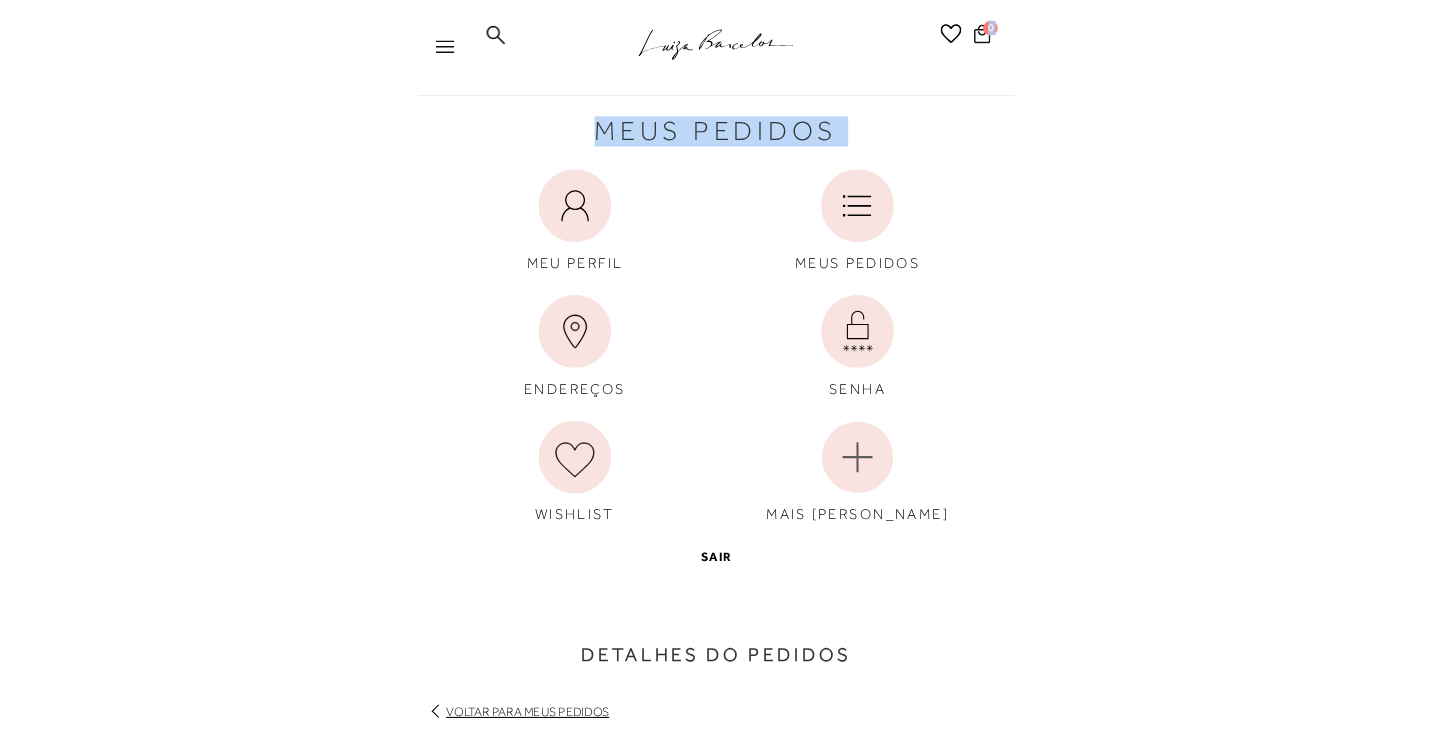 scroll, scrollTop: 3, scrollLeft: 0, axis: vertical 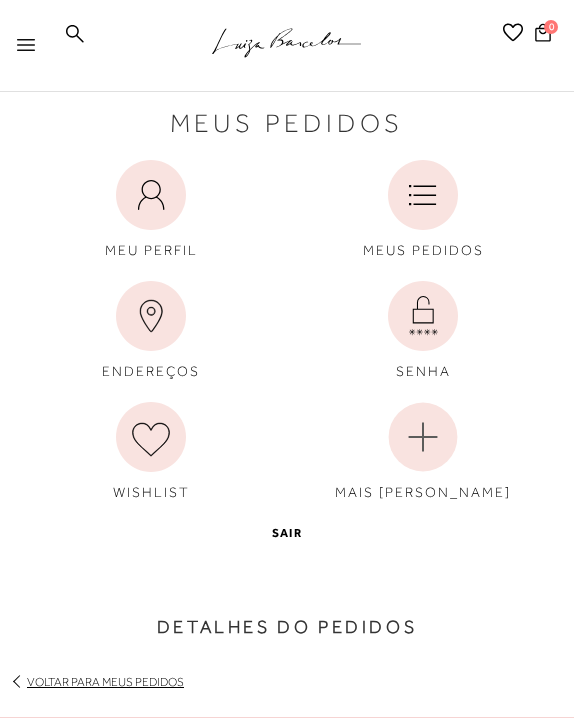 click on "Meus Pedidos" at bounding box center (287, 123) 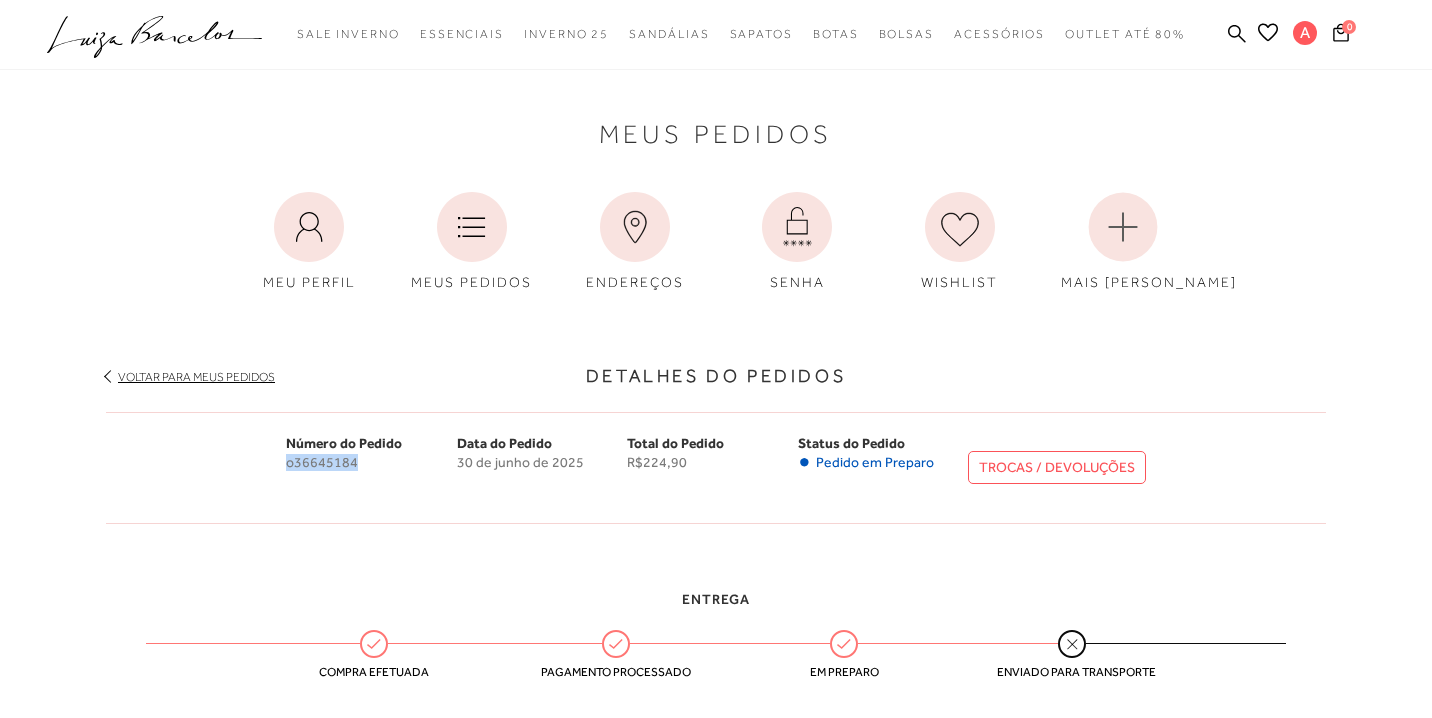 drag, startPoint x: 362, startPoint y: 462, endPoint x: 278, endPoint y: 462, distance: 84 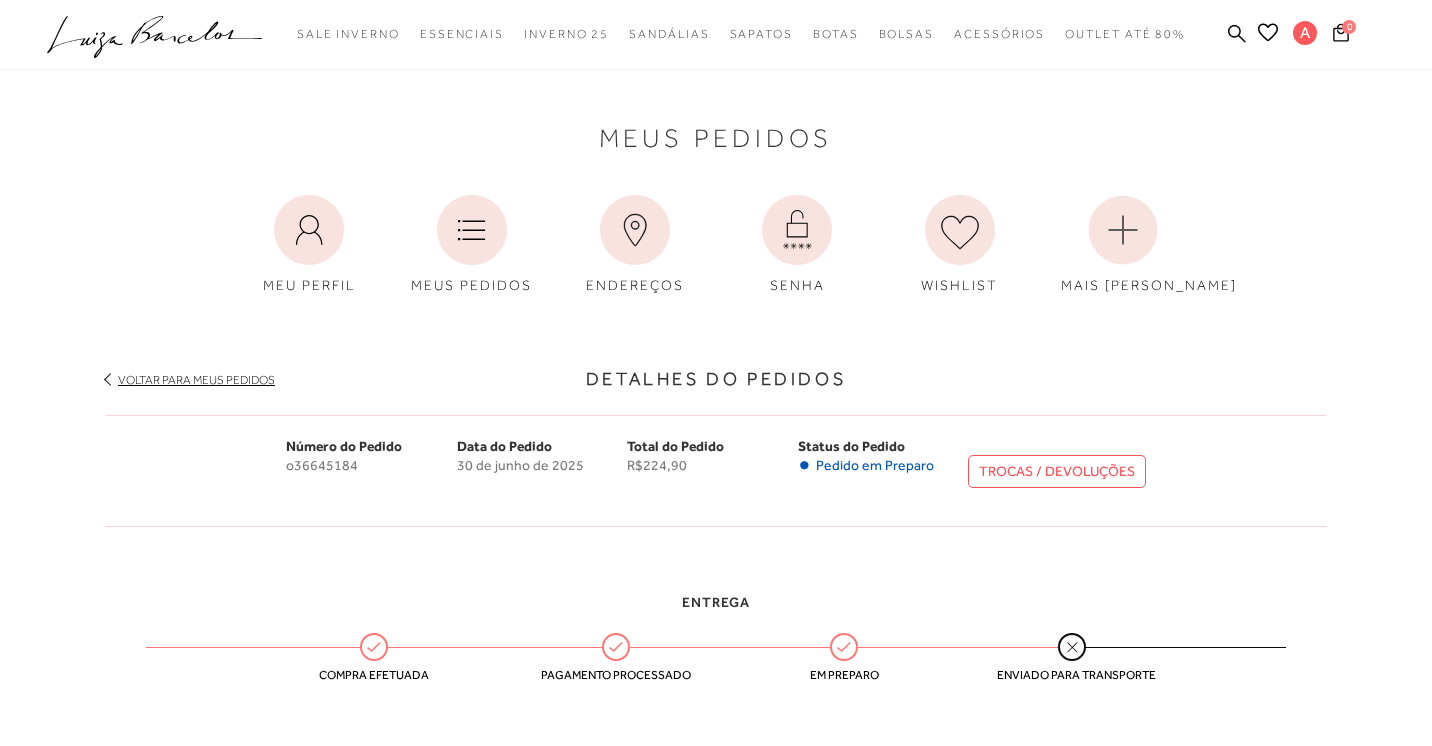 click on "Total do Pedido
R$224,90" at bounding box center [712, 471] 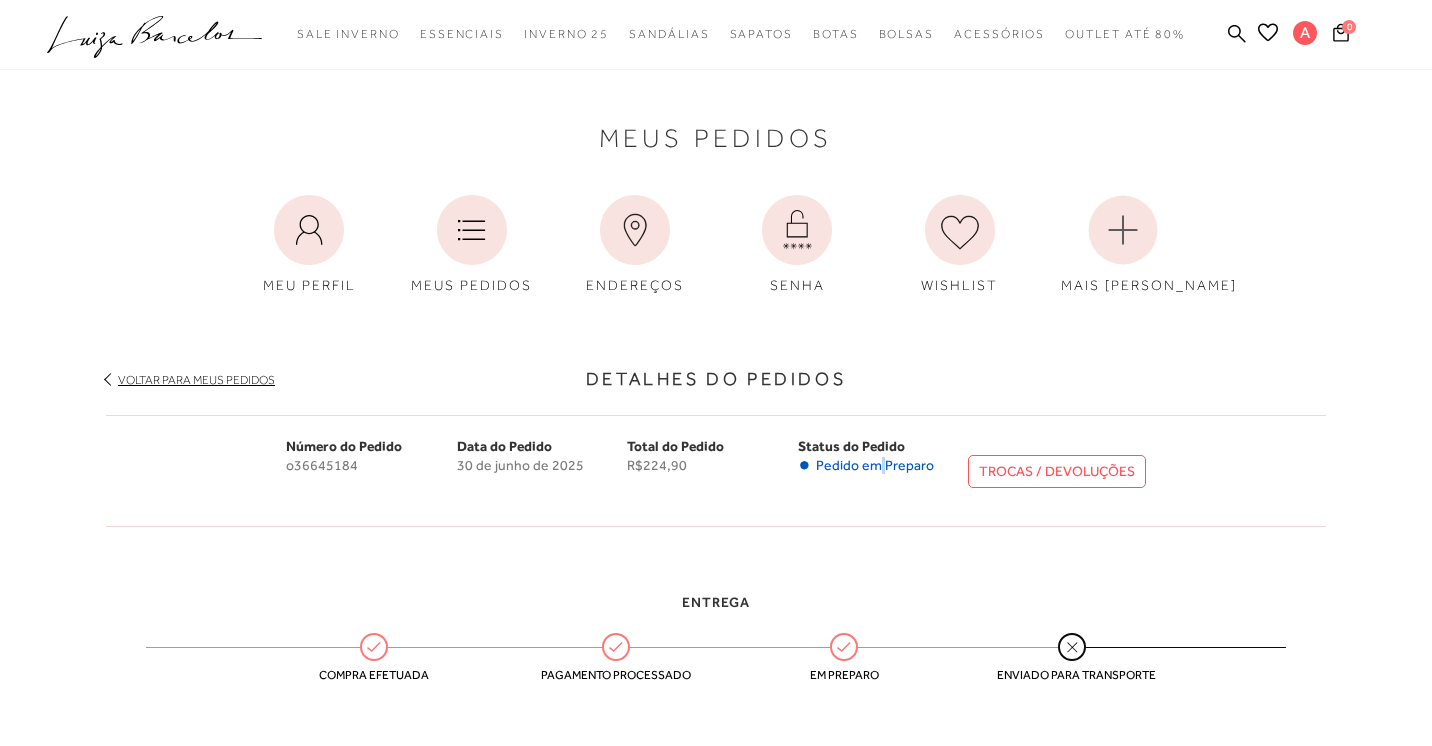 click on "Pedido em Preparo" at bounding box center (875, 465) 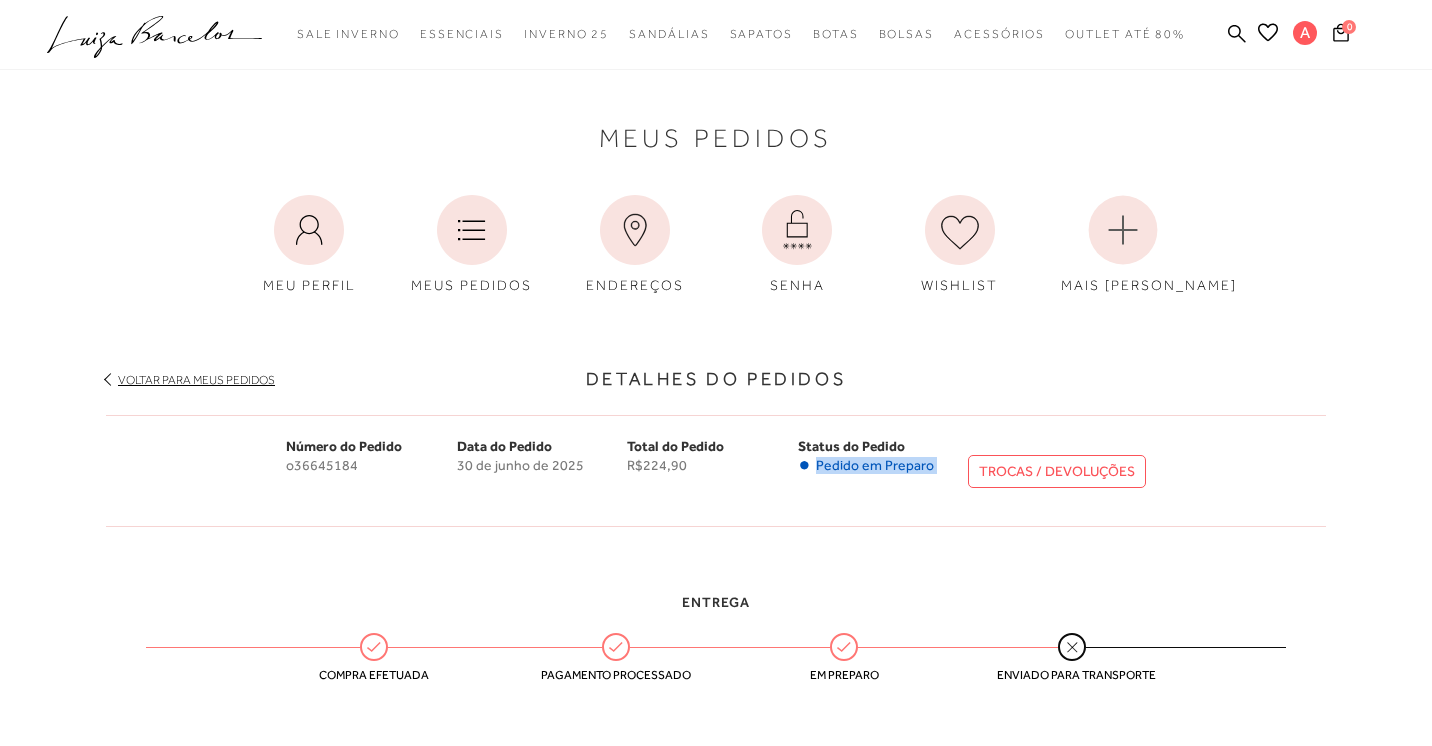 click on "Pedido em Preparo" at bounding box center (875, 465) 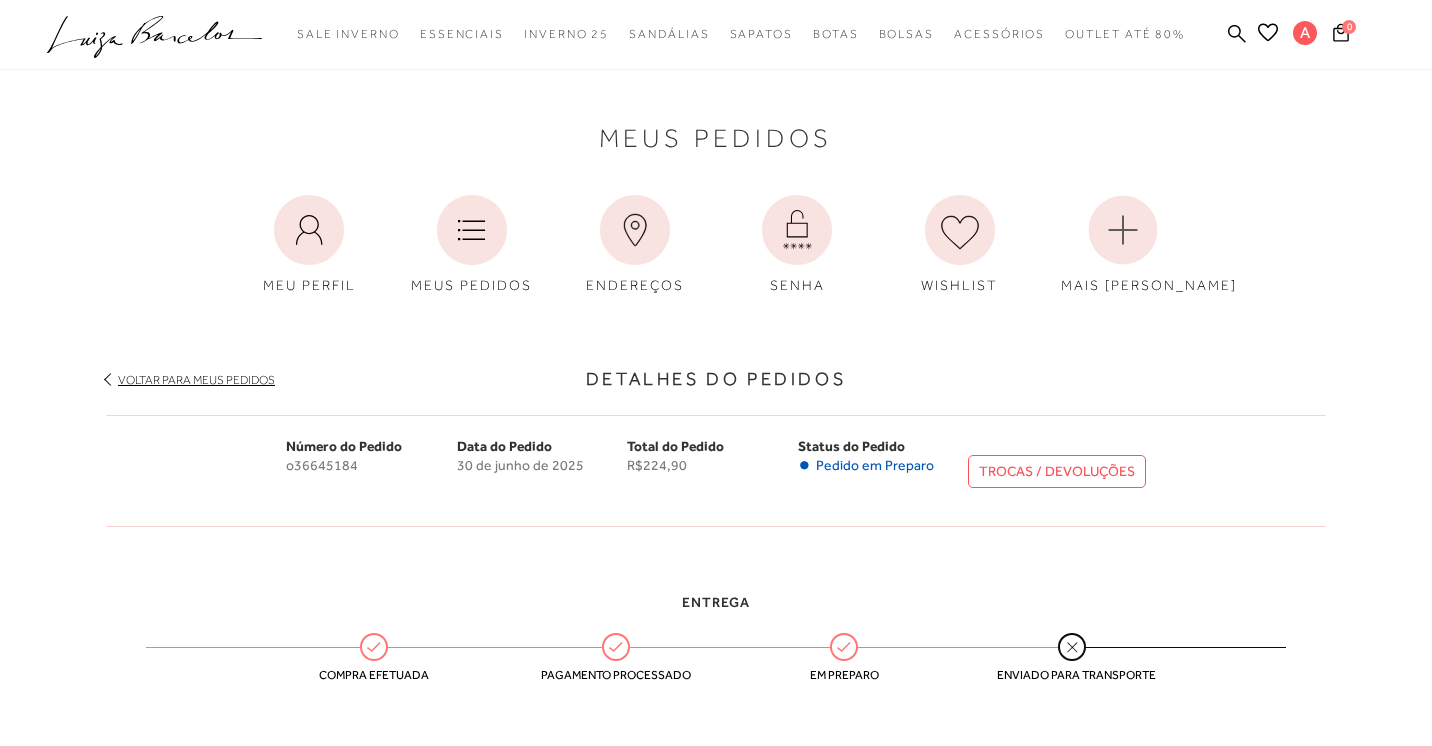 click on "Pedido em Preparo" at bounding box center [875, 465] 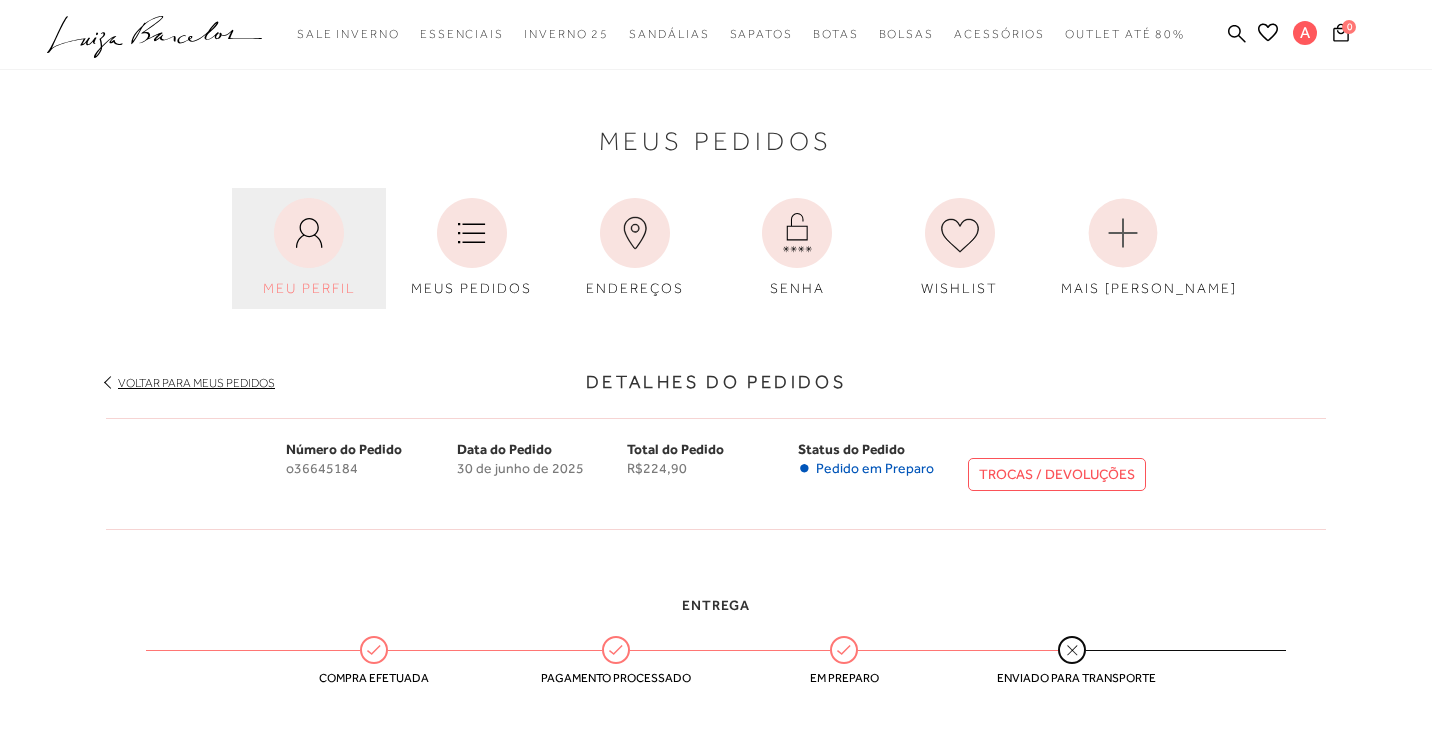 scroll, scrollTop: 0, scrollLeft: 0, axis: both 